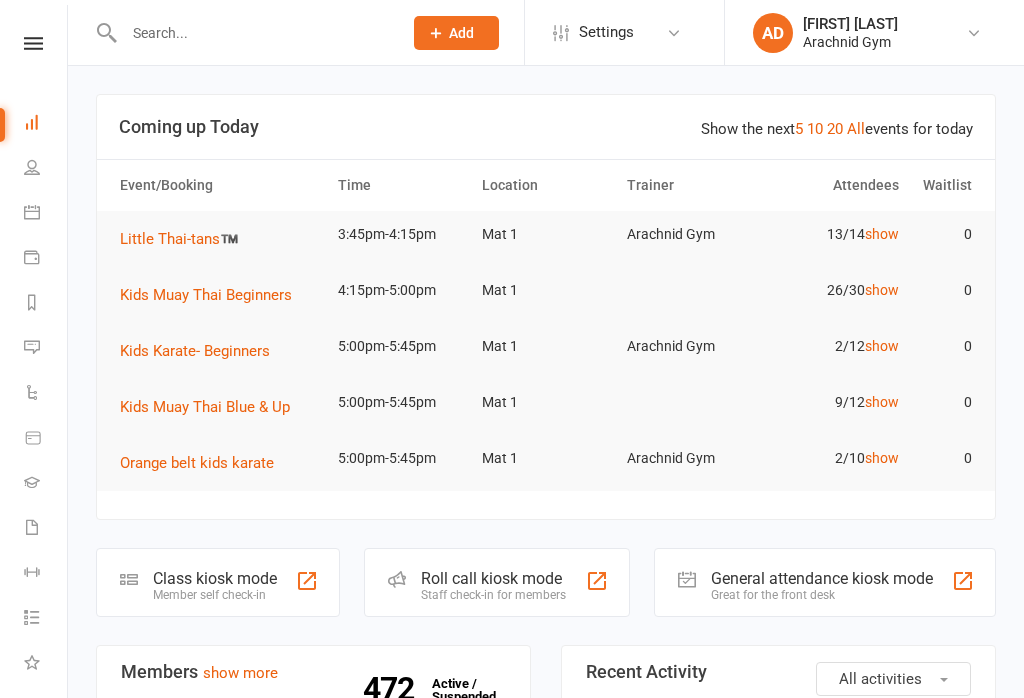 scroll, scrollTop: 0, scrollLeft: 0, axis: both 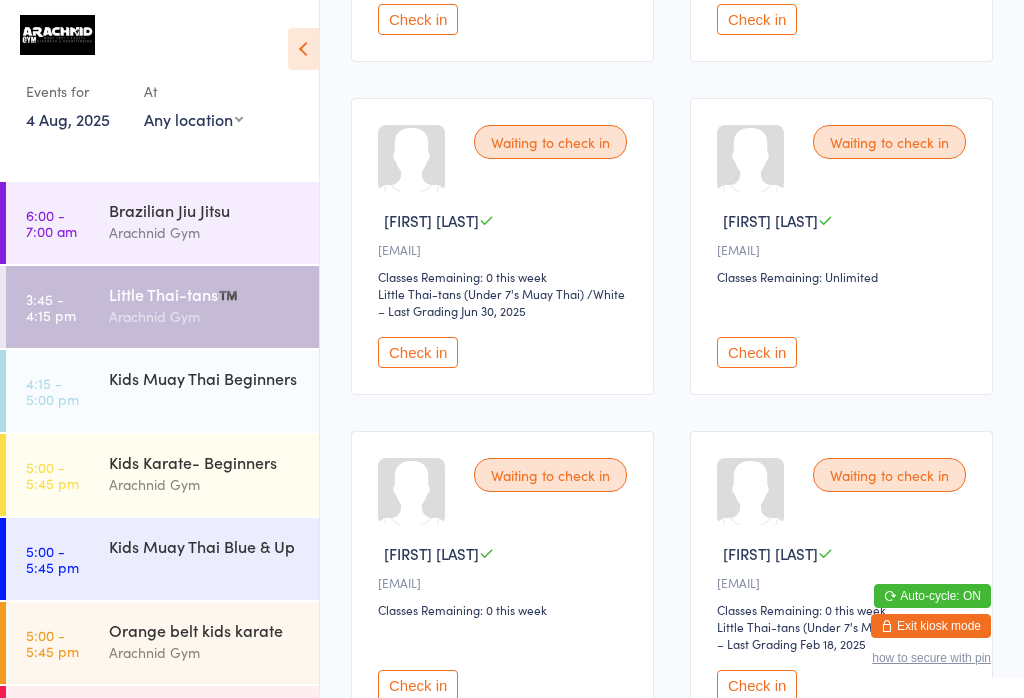 click on "Check in" at bounding box center (757, 352) 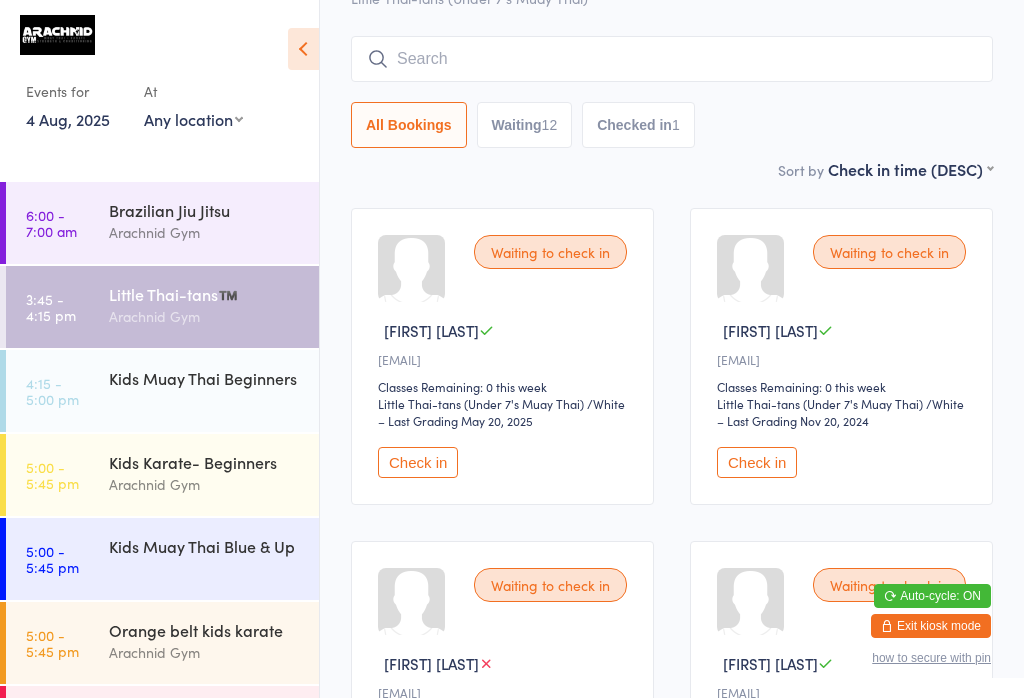 scroll, scrollTop: 145, scrollLeft: 0, axis: vertical 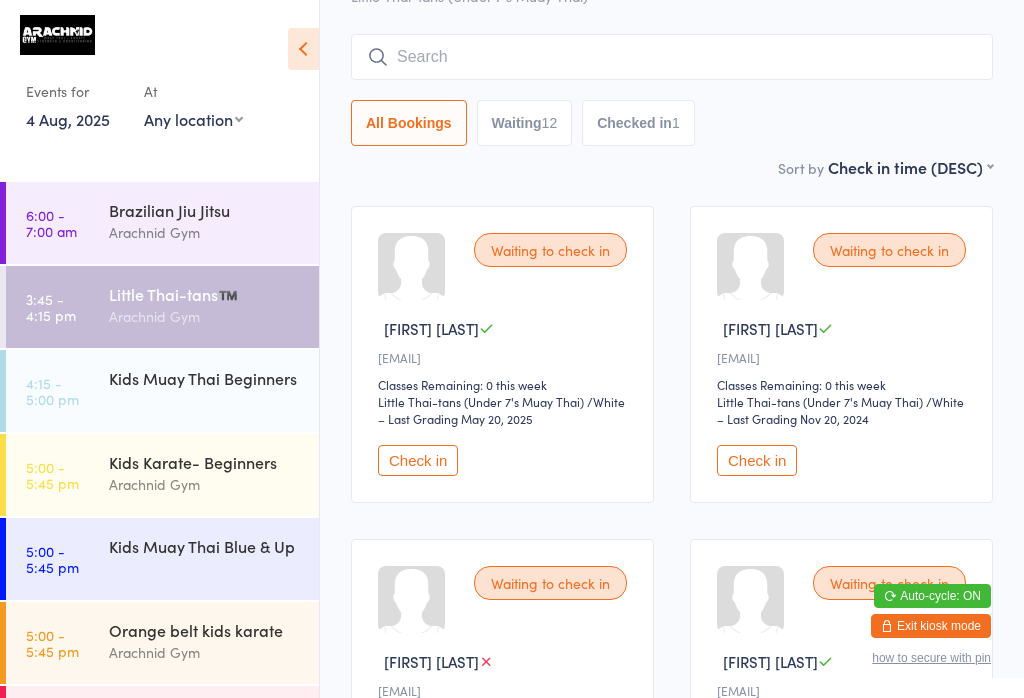 click on "Check in" at bounding box center [418, 460] 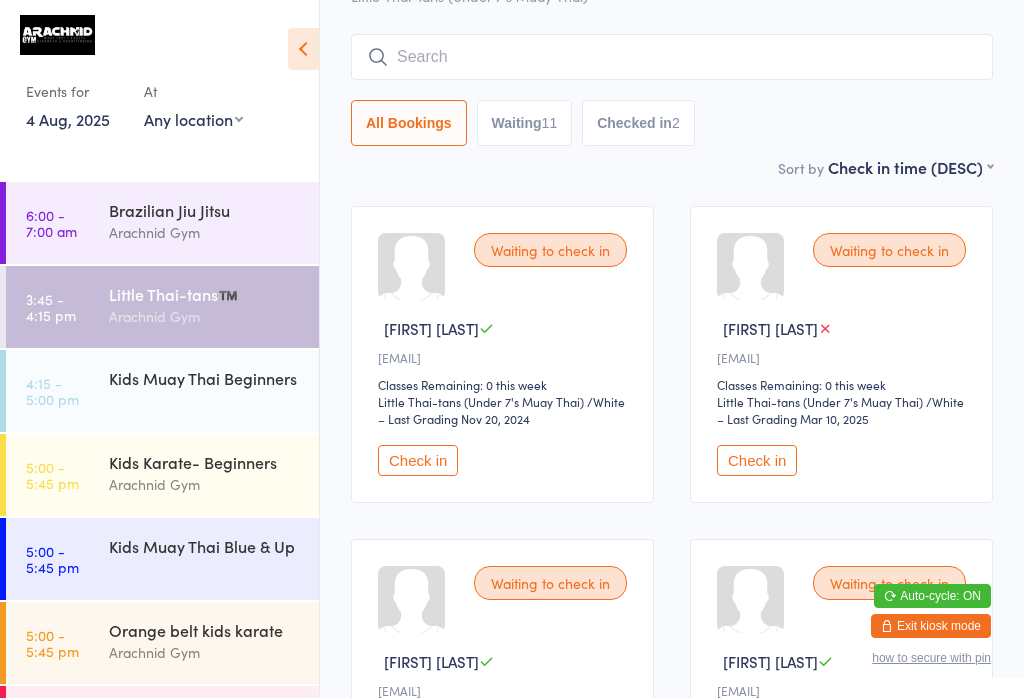 click at bounding box center (672, 57) 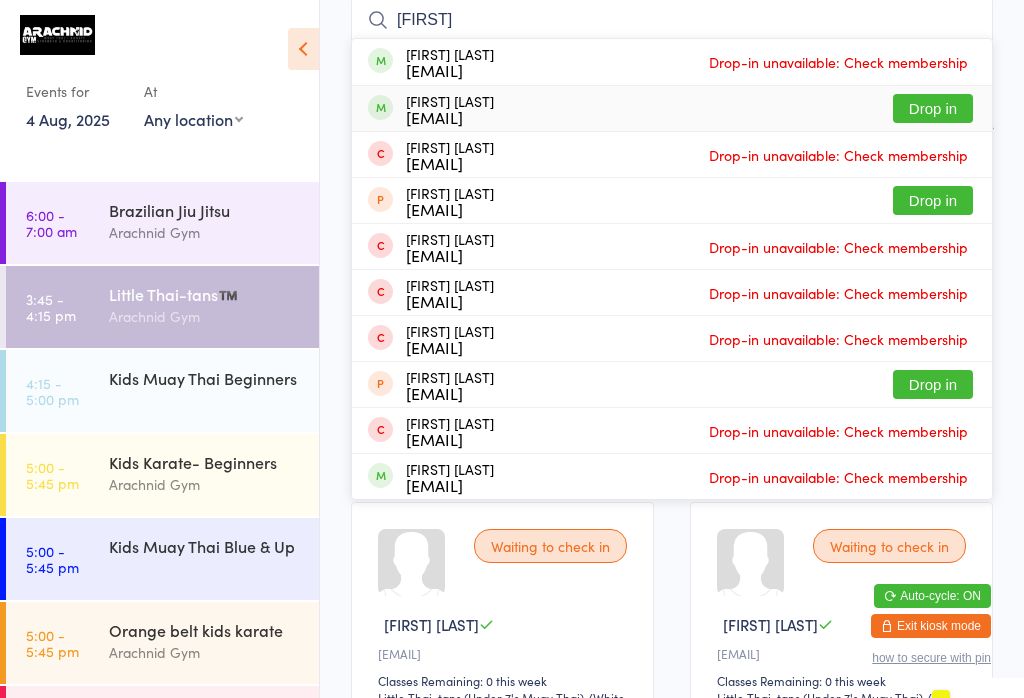 type on "[FIRST]" 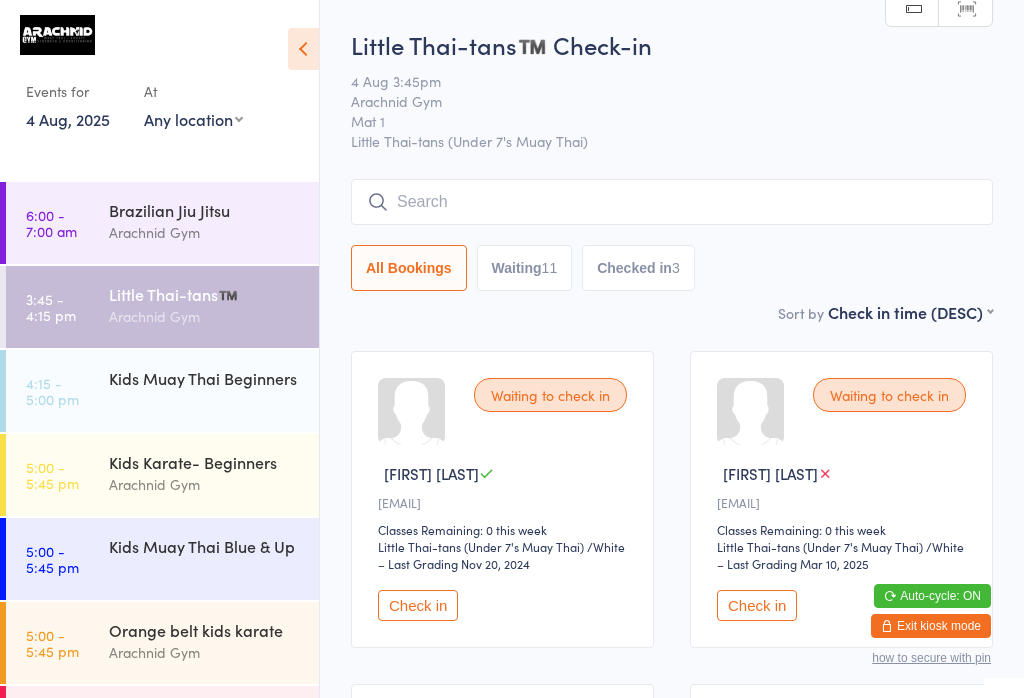 scroll, scrollTop: 0, scrollLeft: 0, axis: both 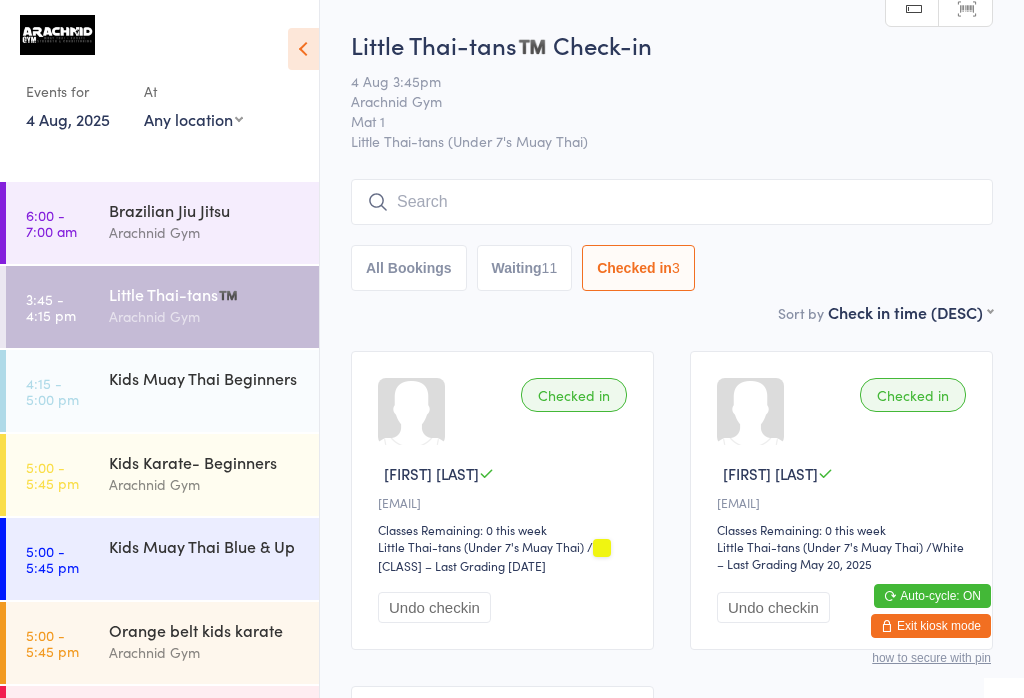 click on "All Bookings" at bounding box center [409, 268] 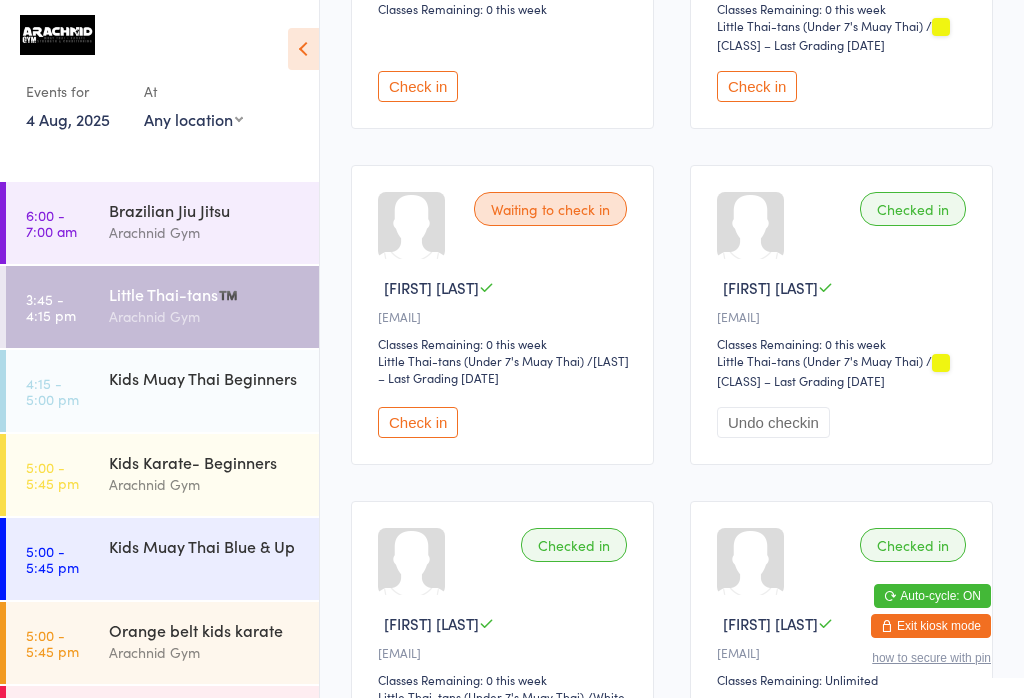 scroll, scrollTop: 1848, scrollLeft: 0, axis: vertical 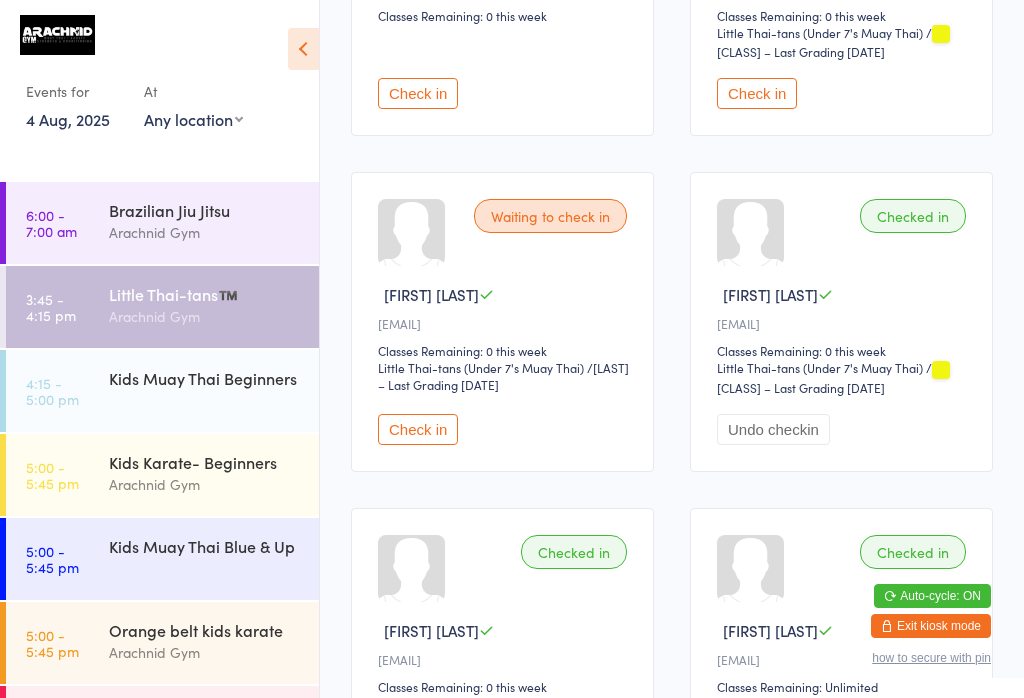 click on "Check in" at bounding box center [418, 429] 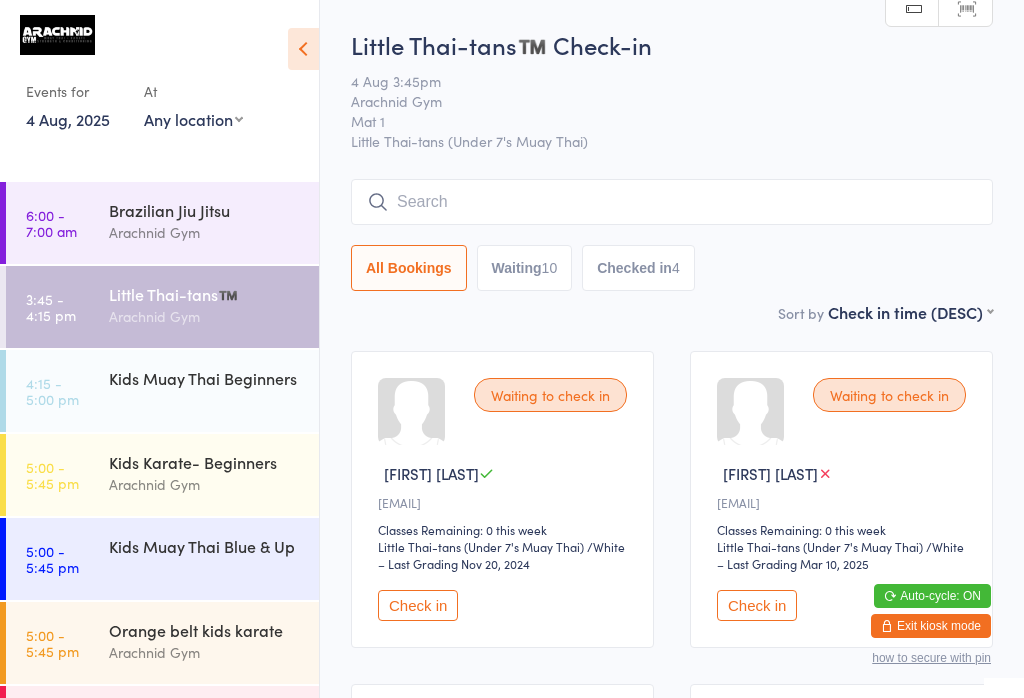scroll, scrollTop: 0, scrollLeft: 0, axis: both 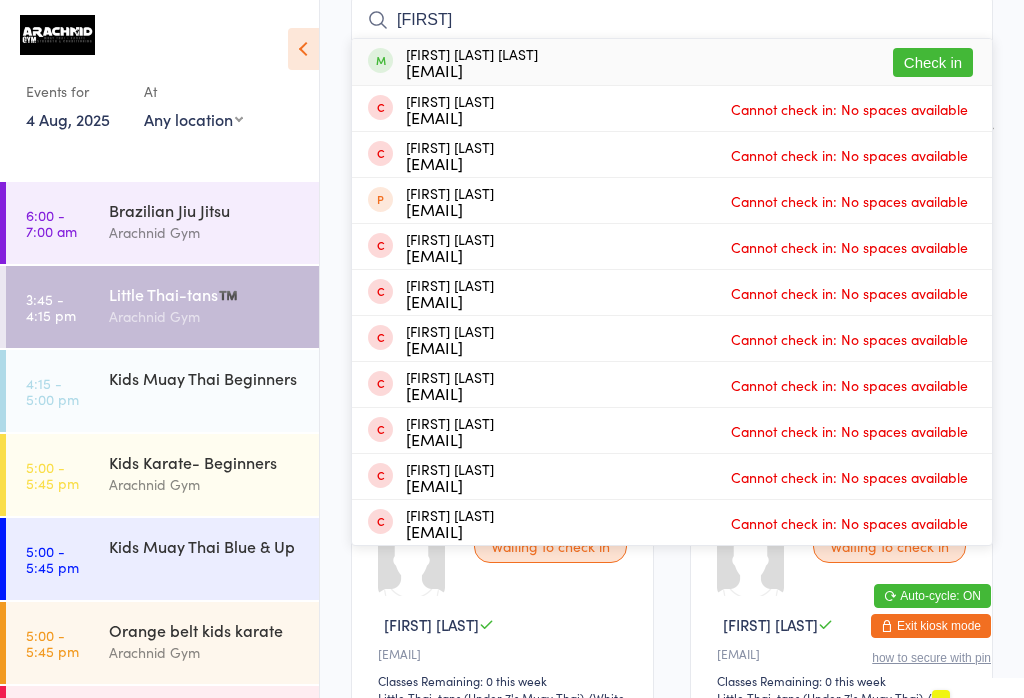 type on "[FIRST]" 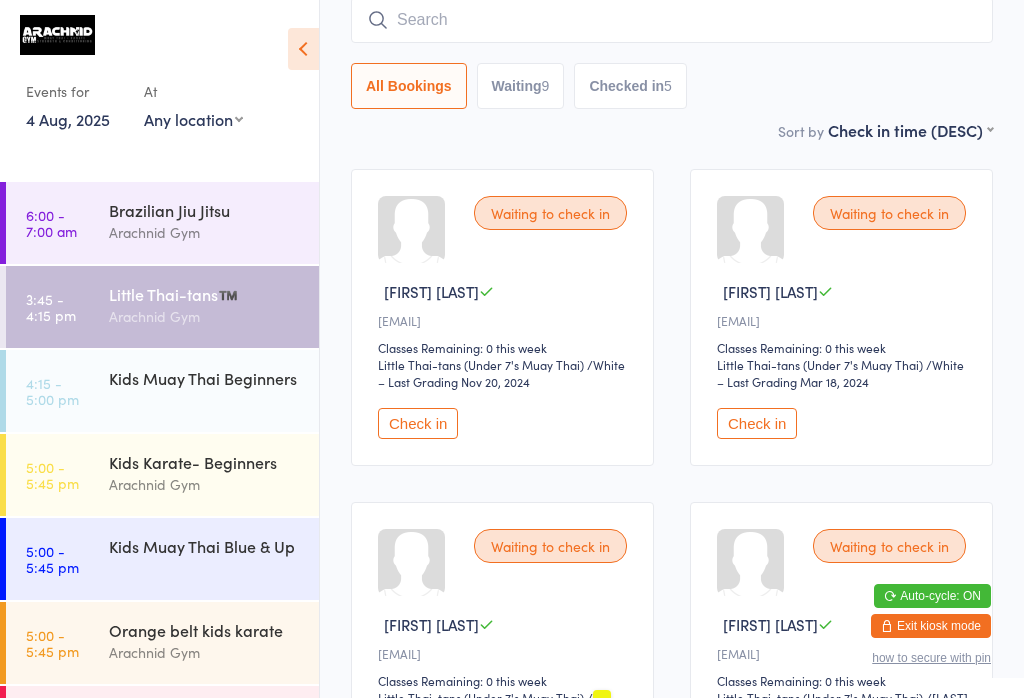 click on "Check in" at bounding box center (757, 423) 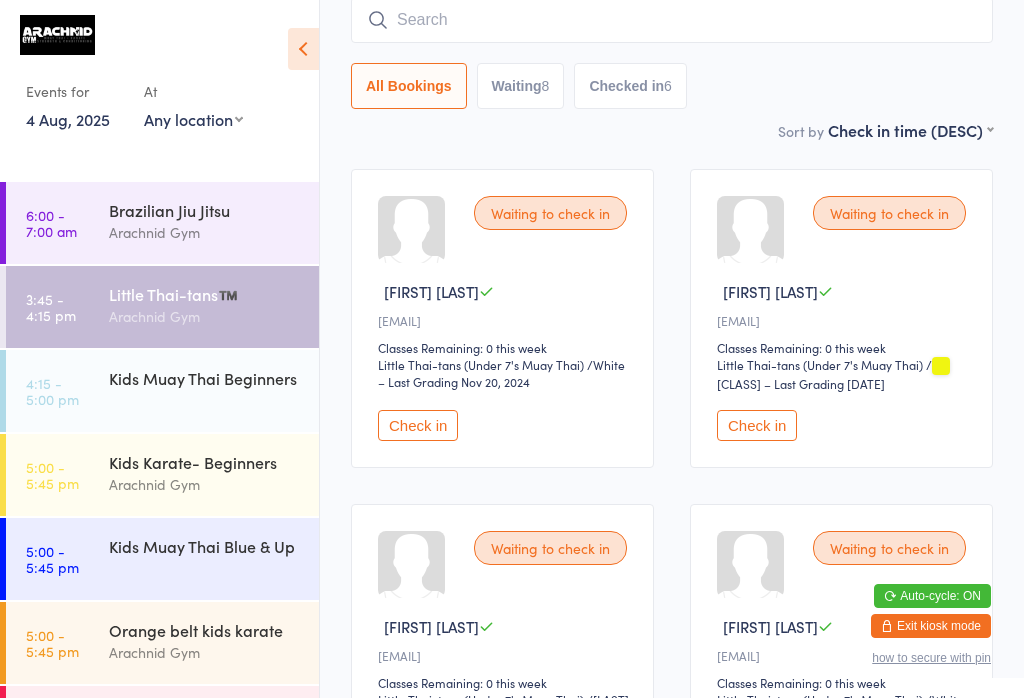 click on "Check in" at bounding box center (418, 425) 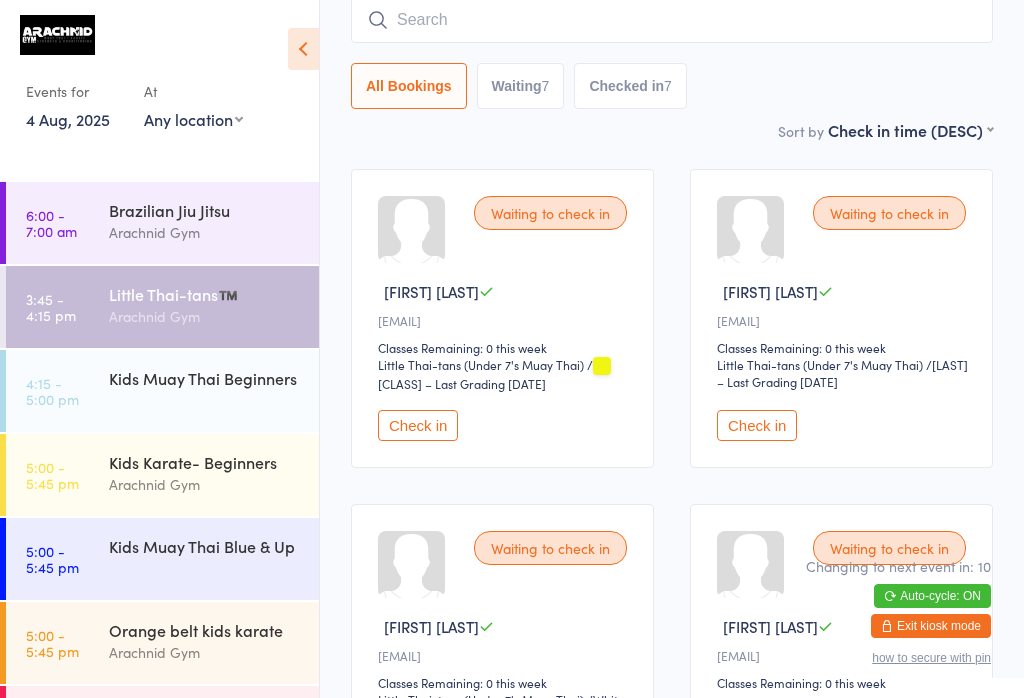 click at bounding box center (672, 20) 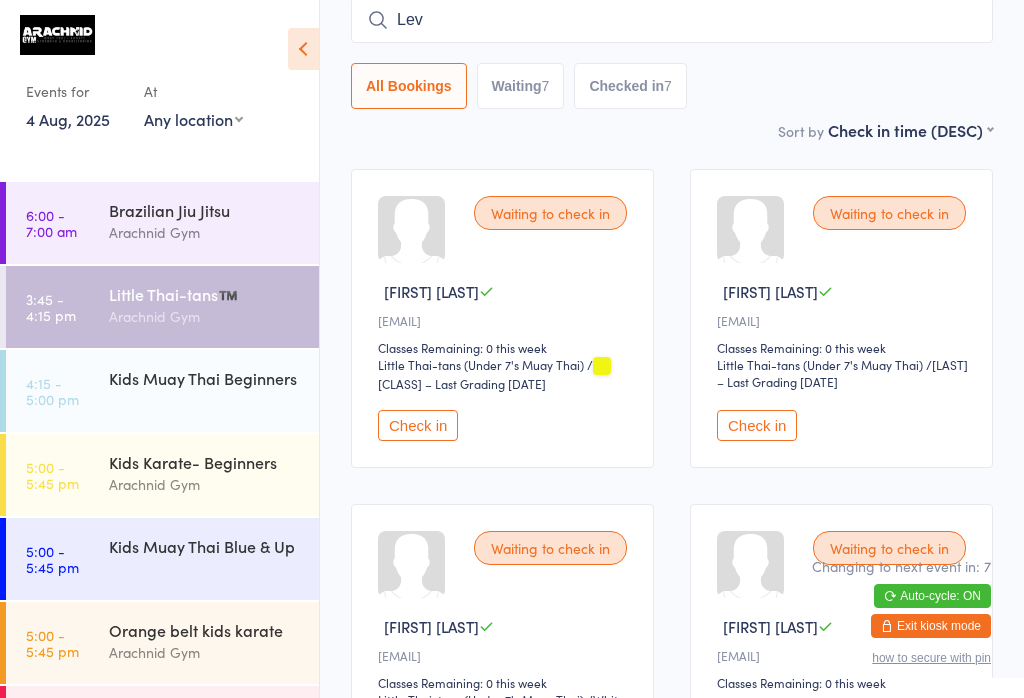 type on "Levi" 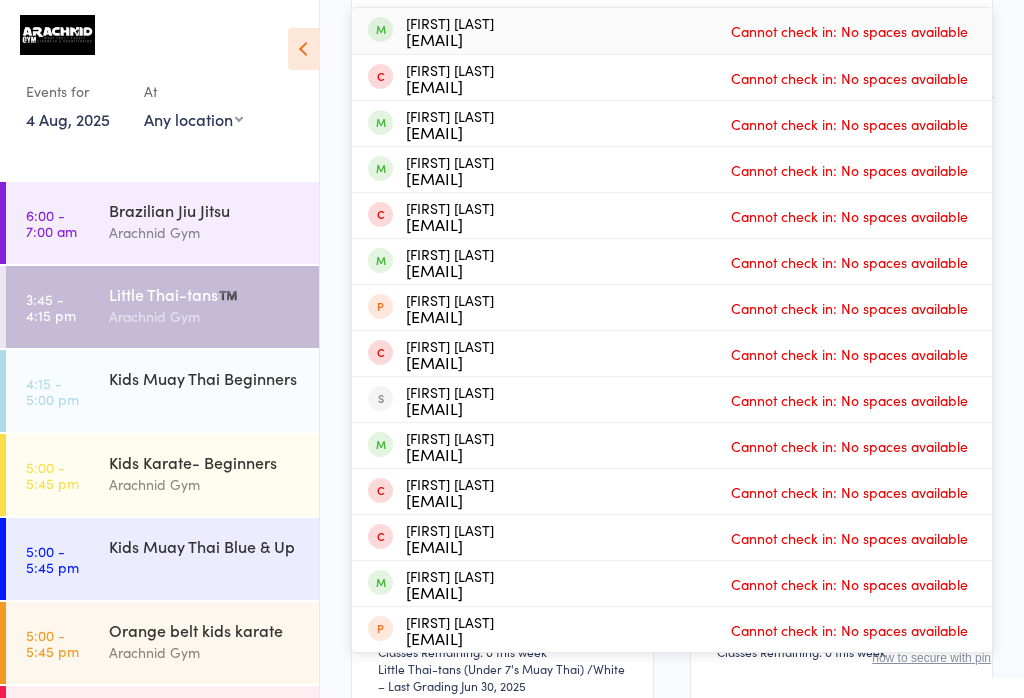 scroll, scrollTop: 228, scrollLeft: 0, axis: vertical 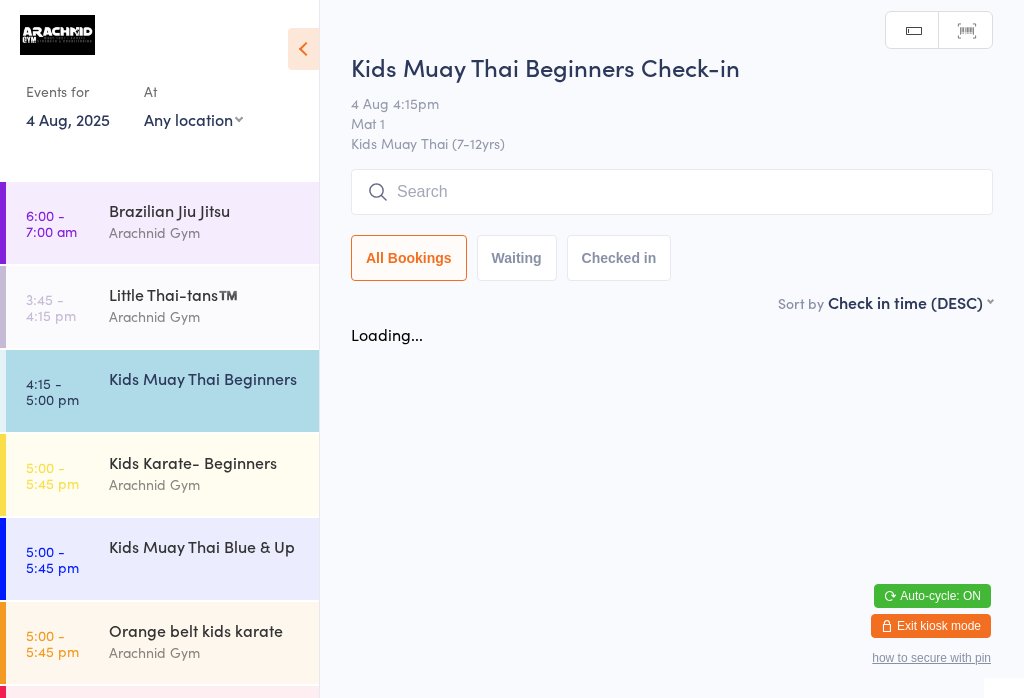 click on "You have now entered Kiosk Mode. Members will be able to check themselves in using the search field below. Click "Exit kiosk mode" below to exit Kiosk Mode at any time. Checked in successfully. Events for [DATE] [DATE]
[MONTH] [YEAR]
Sun Mon Tue Wed Thu Fri Sat
31
27
28
29
30
31
01
02
32
03
04
05
06
07
08
09
33
10
11
12
13
14
15
16
34
17
18
19
20
21
22
23 35" at bounding box center [512, 349] 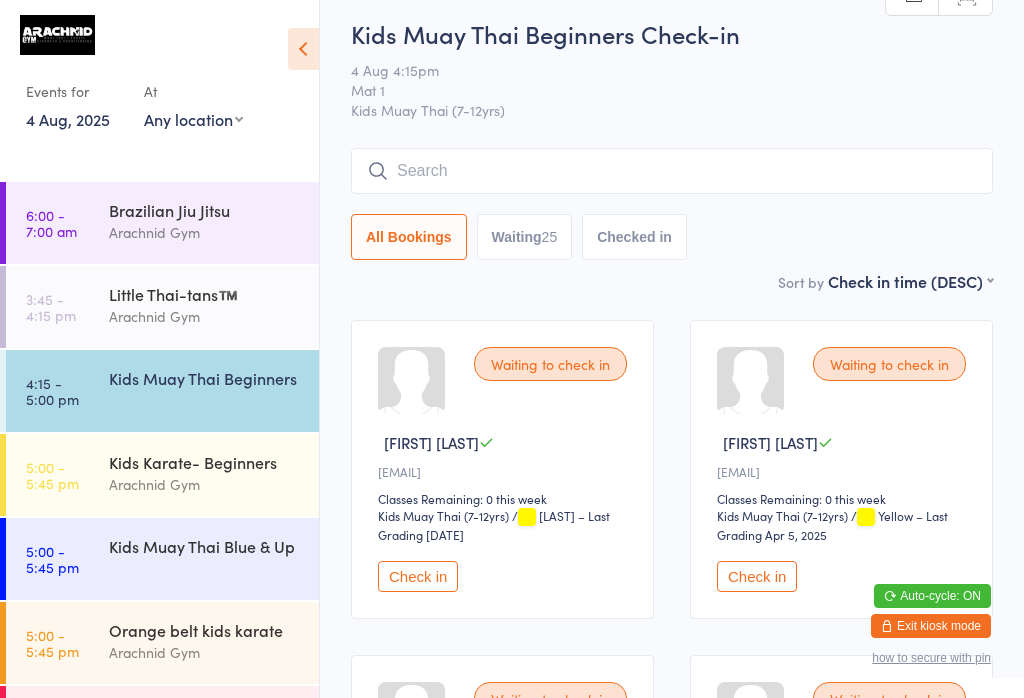 scroll, scrollTop: 9, scrollLeft: 0, axis: vertical 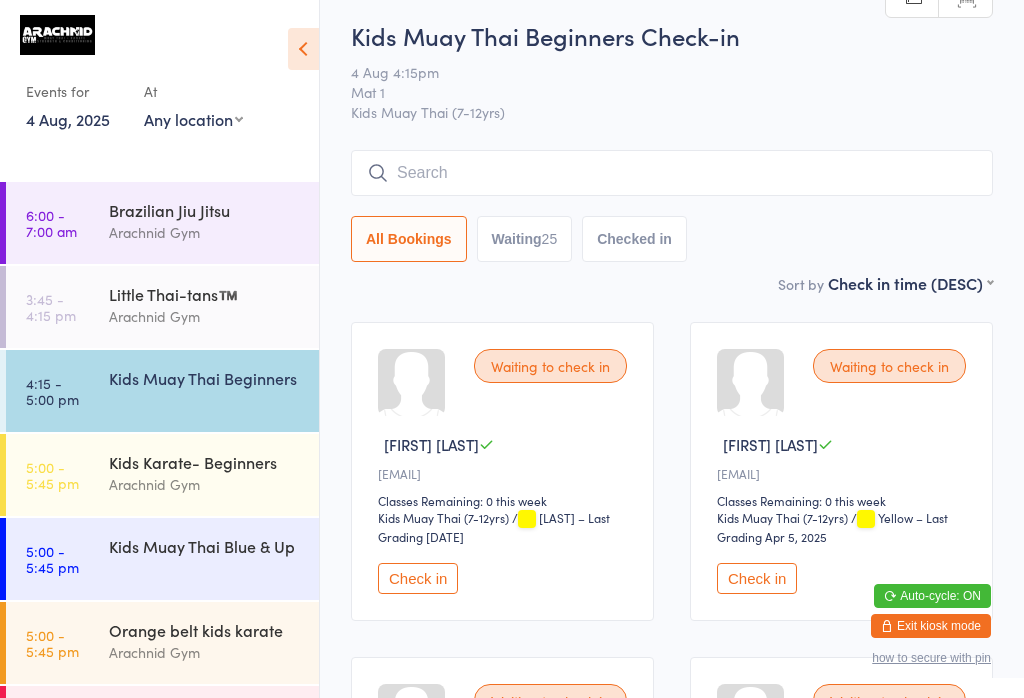 click on "Kids Muay Thai Beginners" at bounding box center (214, 378) 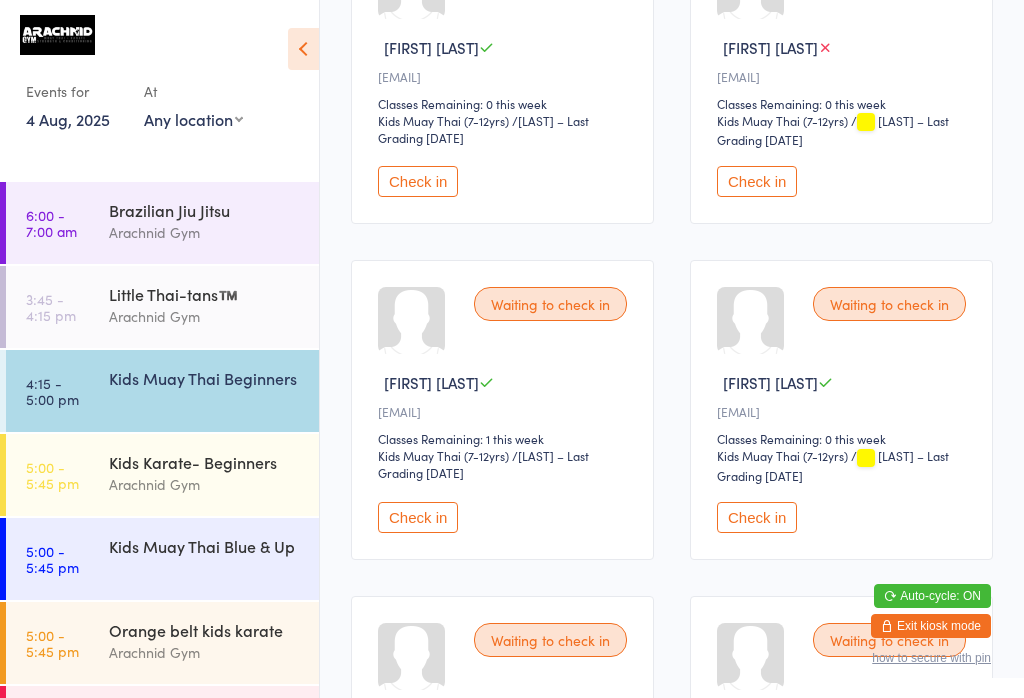scroll, scrollTop: 1374, scrollLeft: 0, axis: vertical 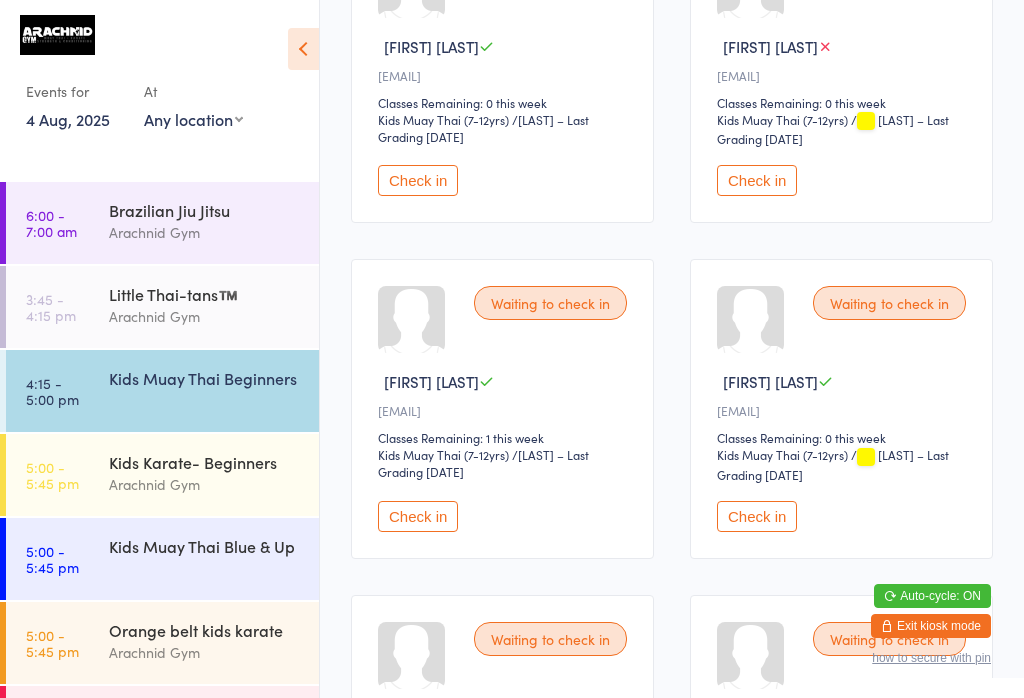 click on "Check in" at bounding box center [757, 516] 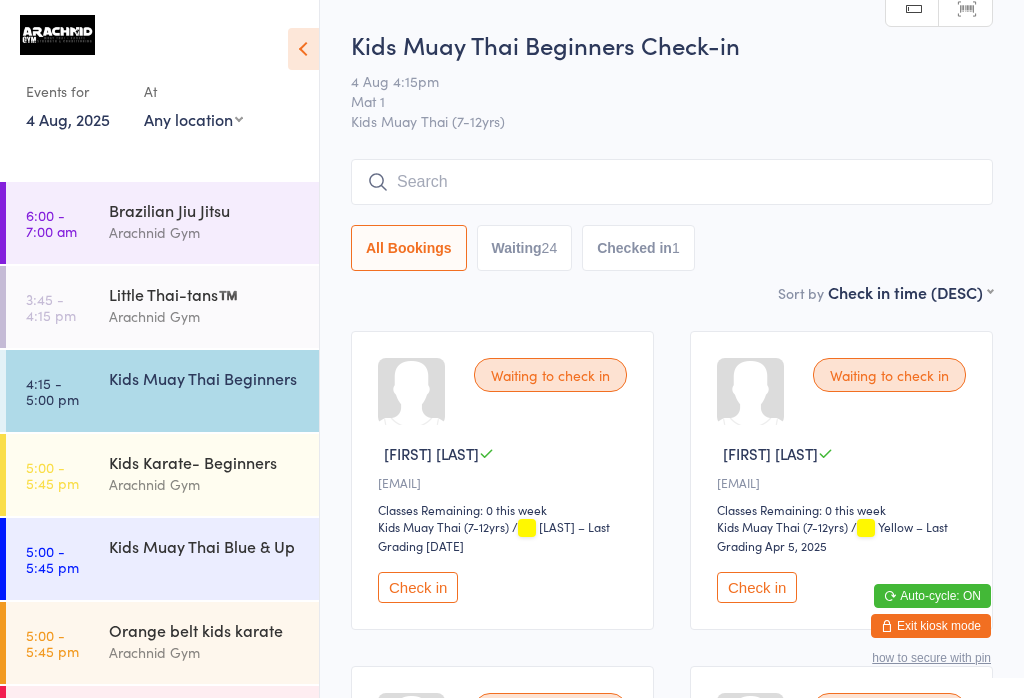 scroll, scrollTop: 0, scrollLeft: 0, axis: both 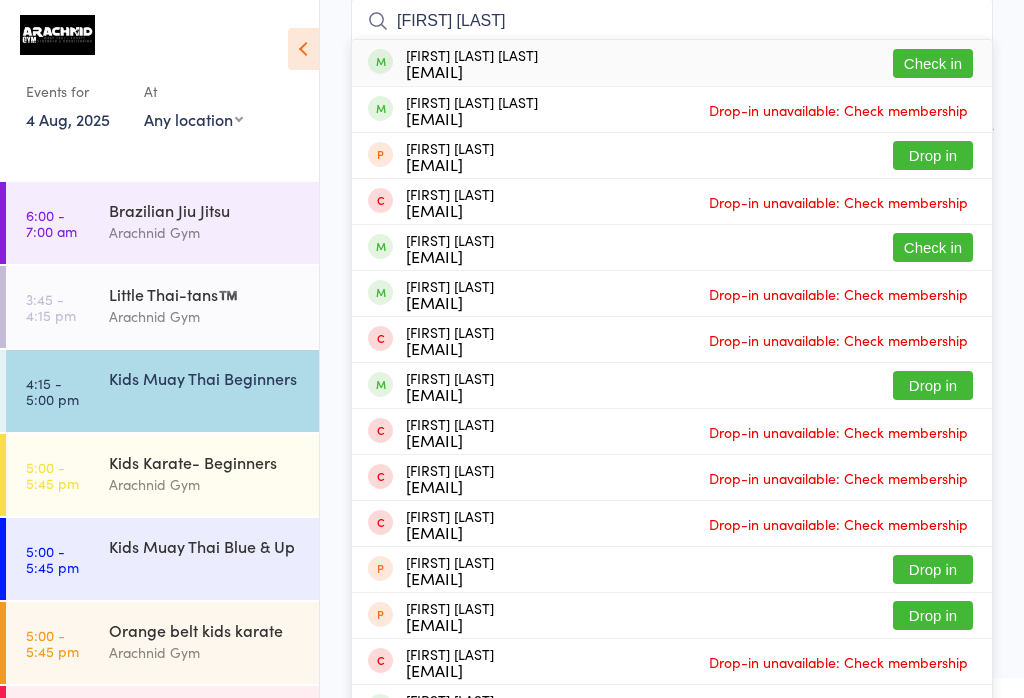 type on "[FIRST] [LAST]" 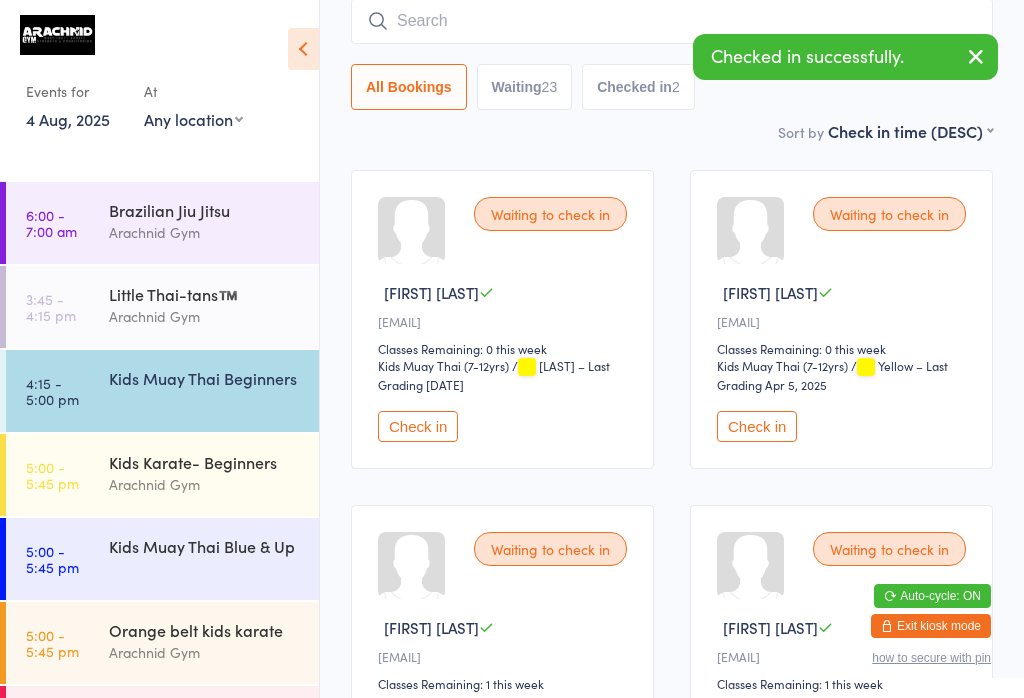click at bounding box center (672, 21) 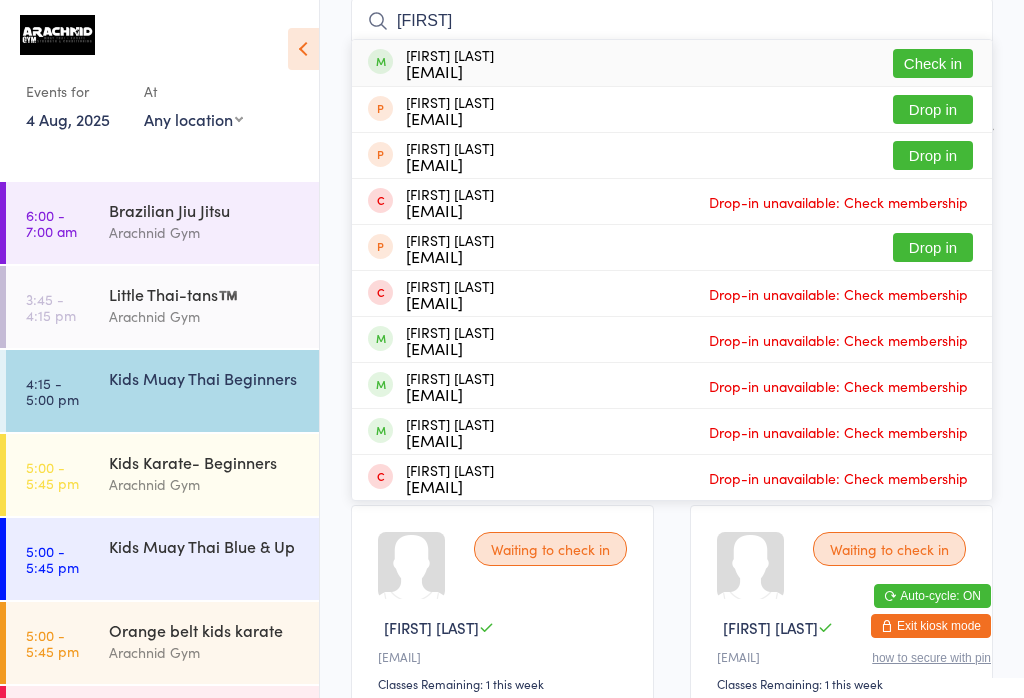 type on "[FIRST]" 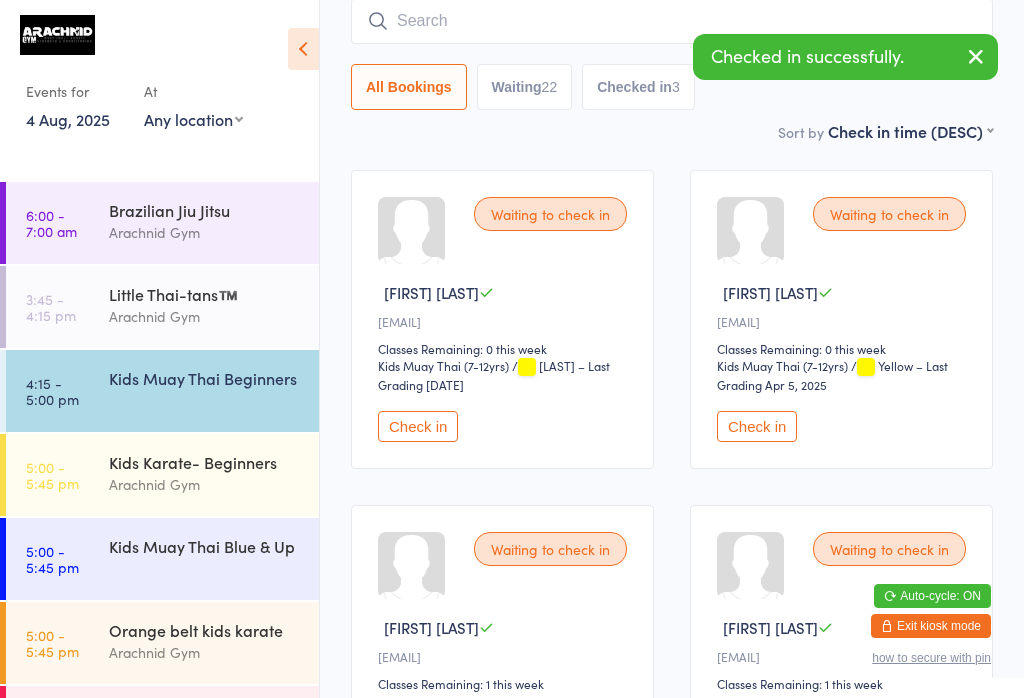 click at bounding box center (672, 21) 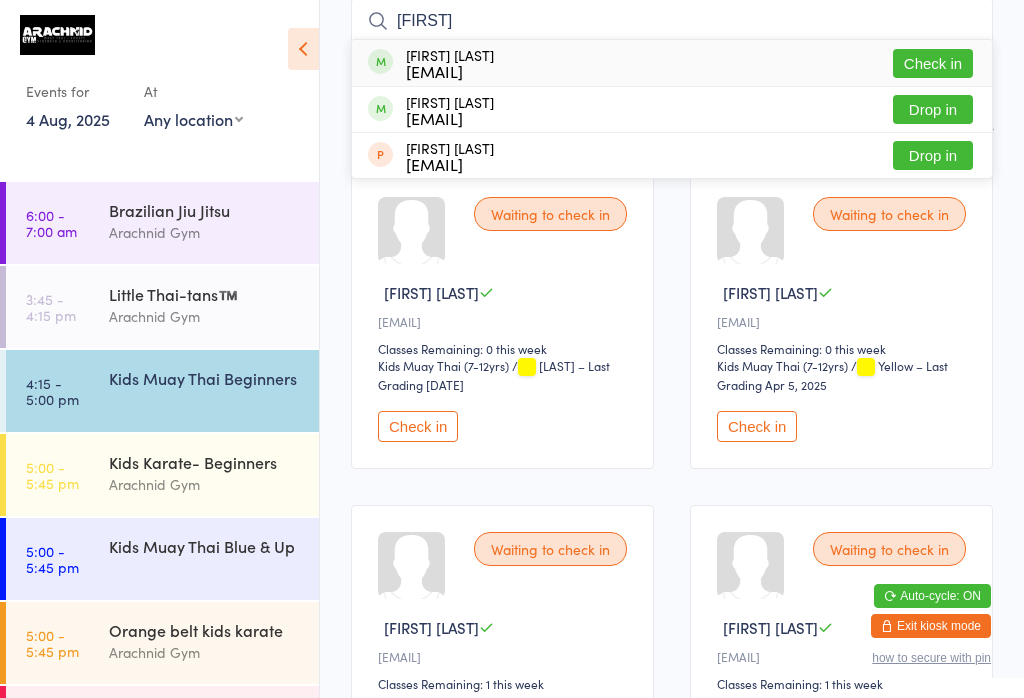 type on "[FIRST]" 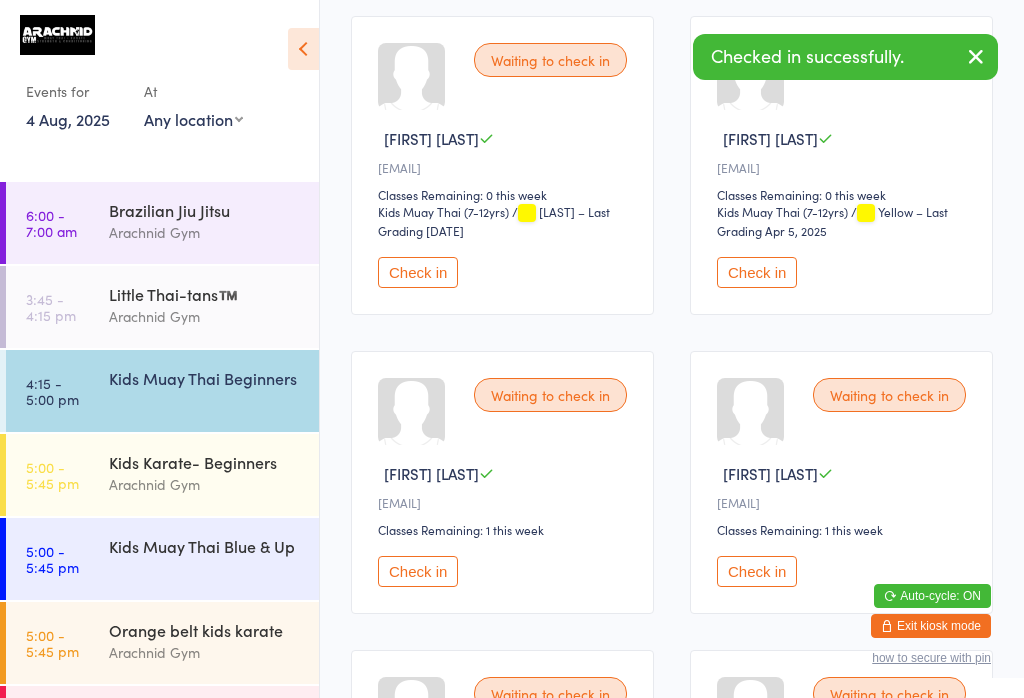 scroll, scrollTop: 319, scrollLeft: 0, axis: vertical 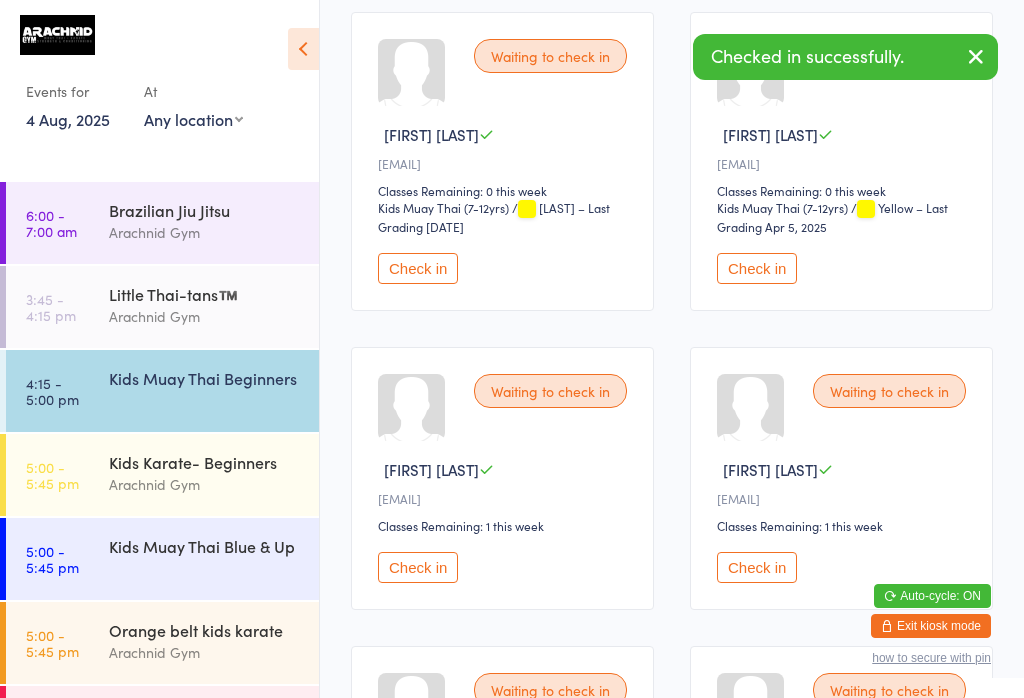 click on "Check in" at bounding box center (418, 567) 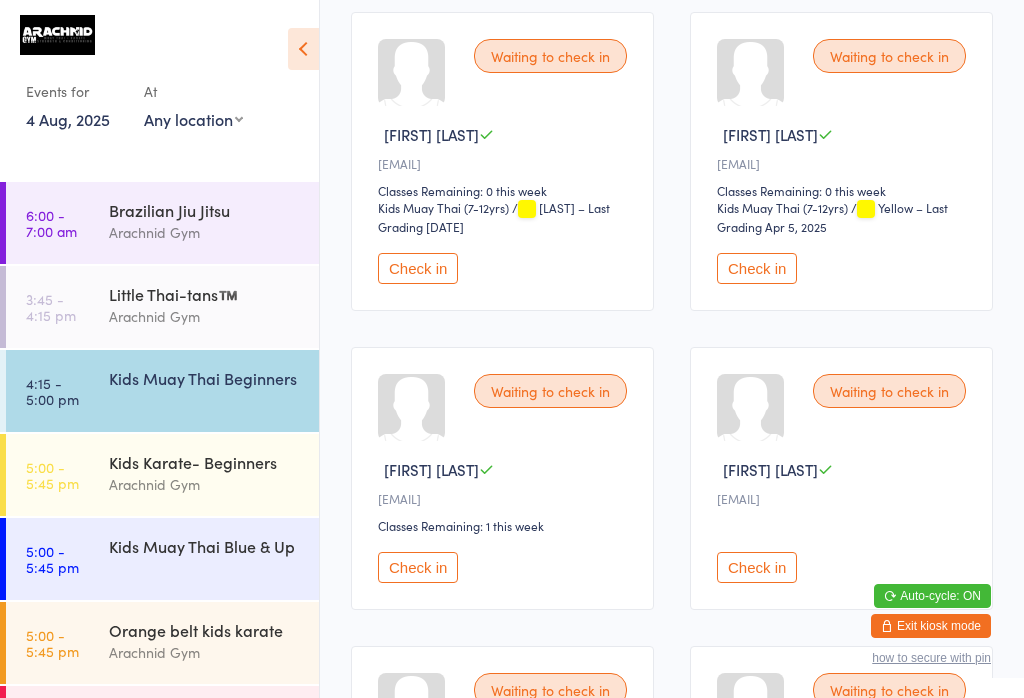 click on "4:15 - 5:00 pm Kids Muay Thai Beginners" at bounding box center (162, 391) 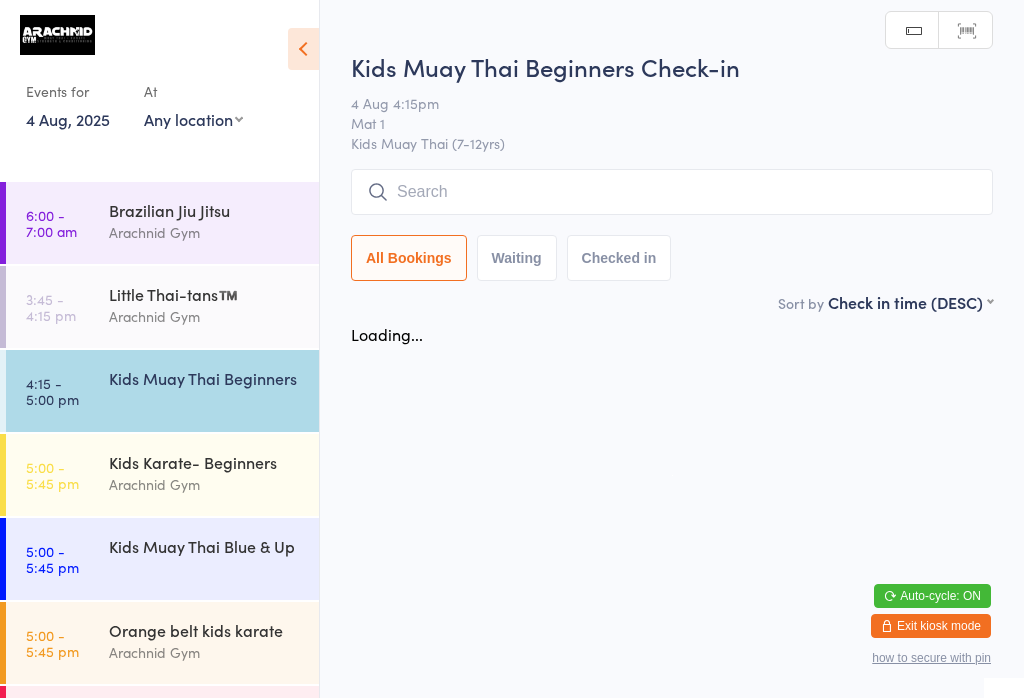 scroll, scrollTop: 0, scrollLeft: 0, axis: both 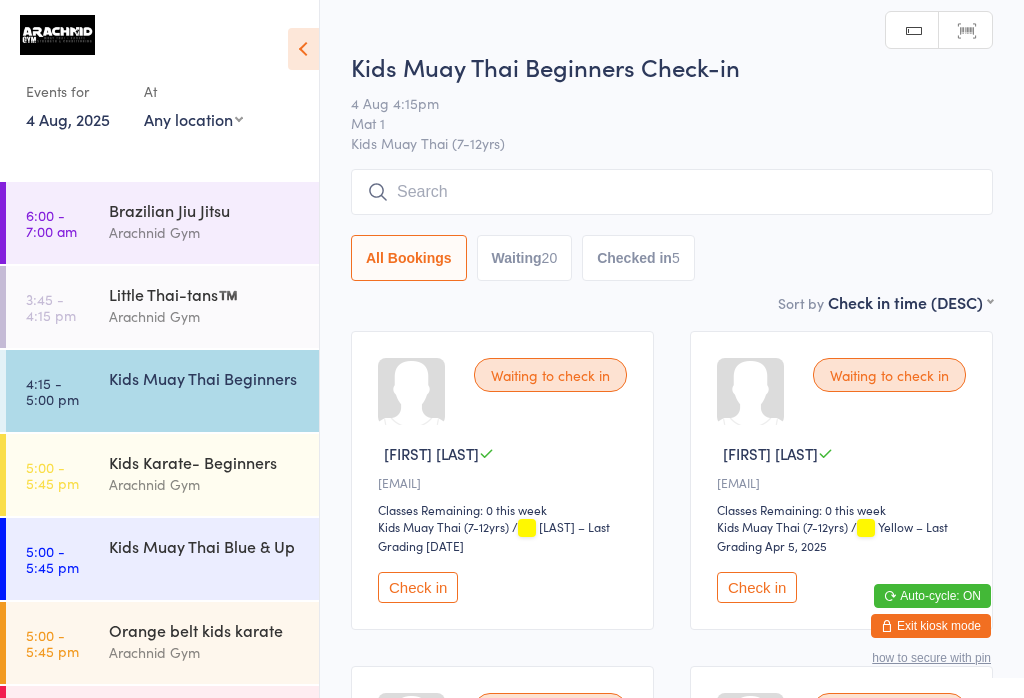 click at bounding box center (672, 192) 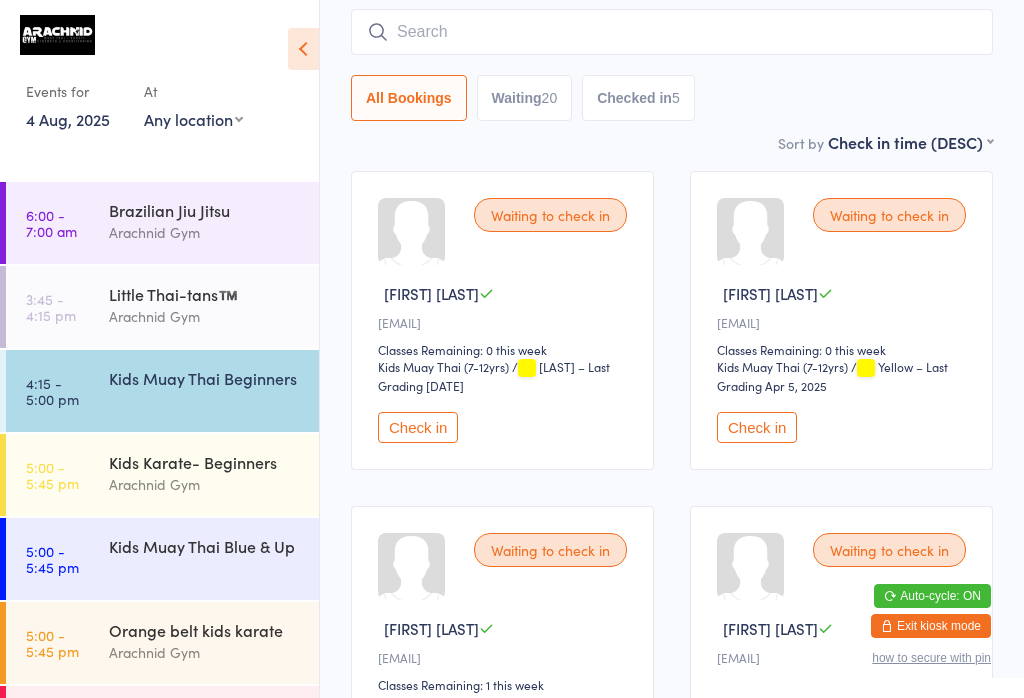 scroll, scrollTop: 171, scrollLeft: 0, axis: vertical 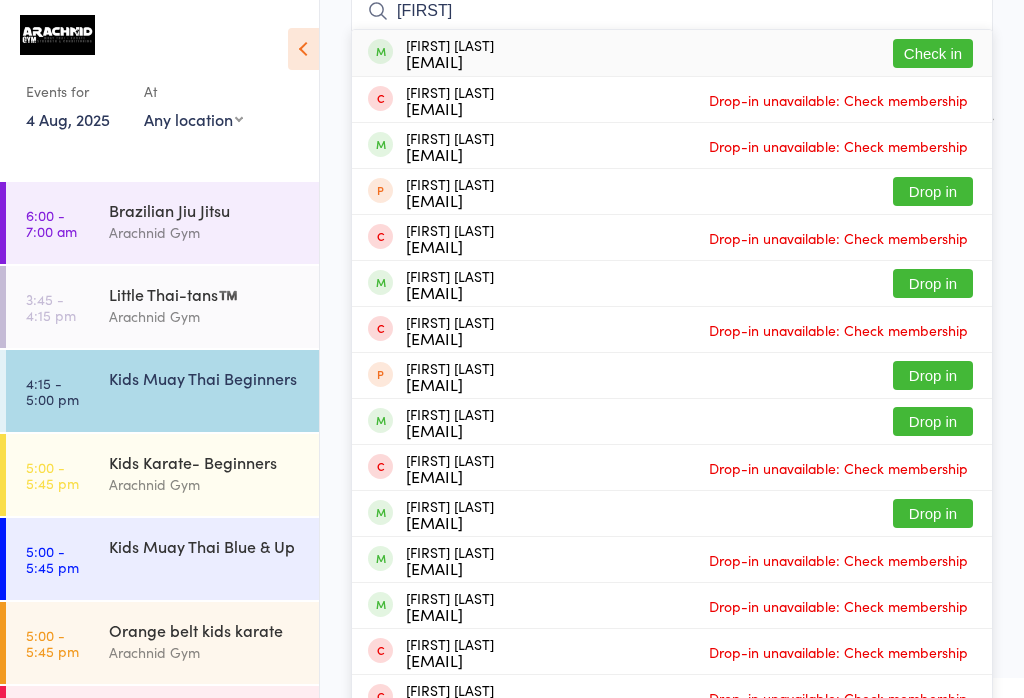 type on "[FIRST]" 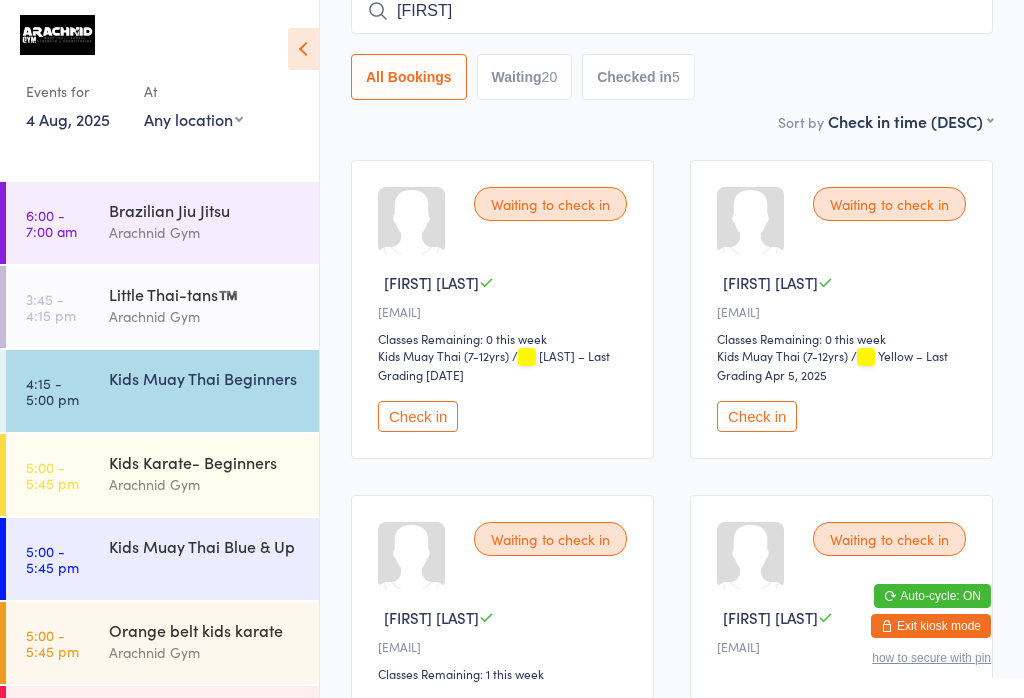 type 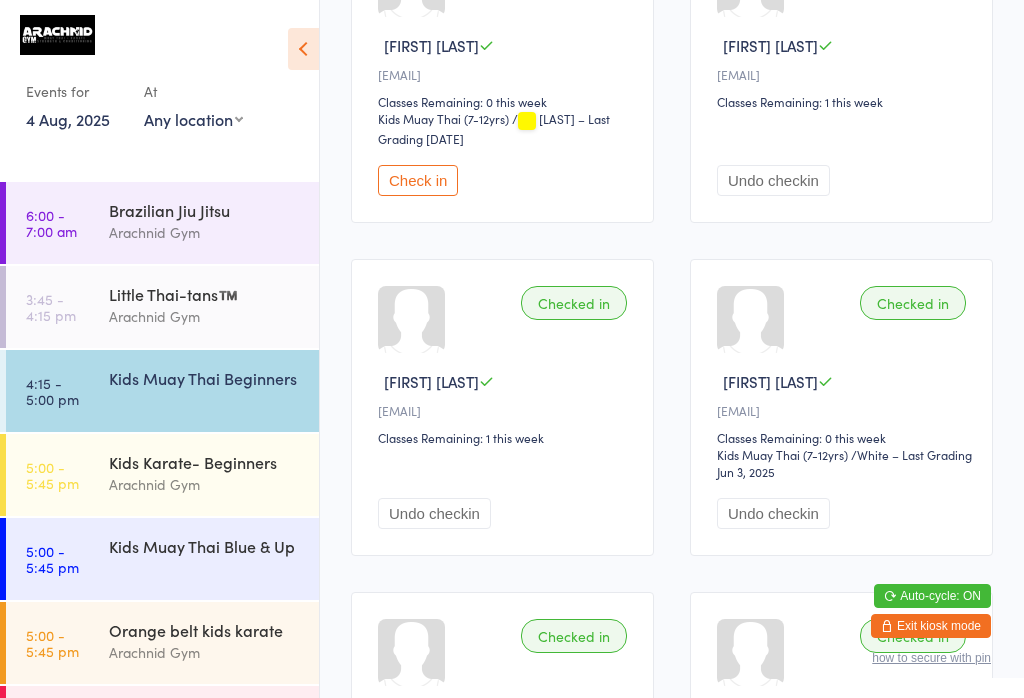scroll, scrollTop: 3423, scrollLeft: 0, axis: vertical 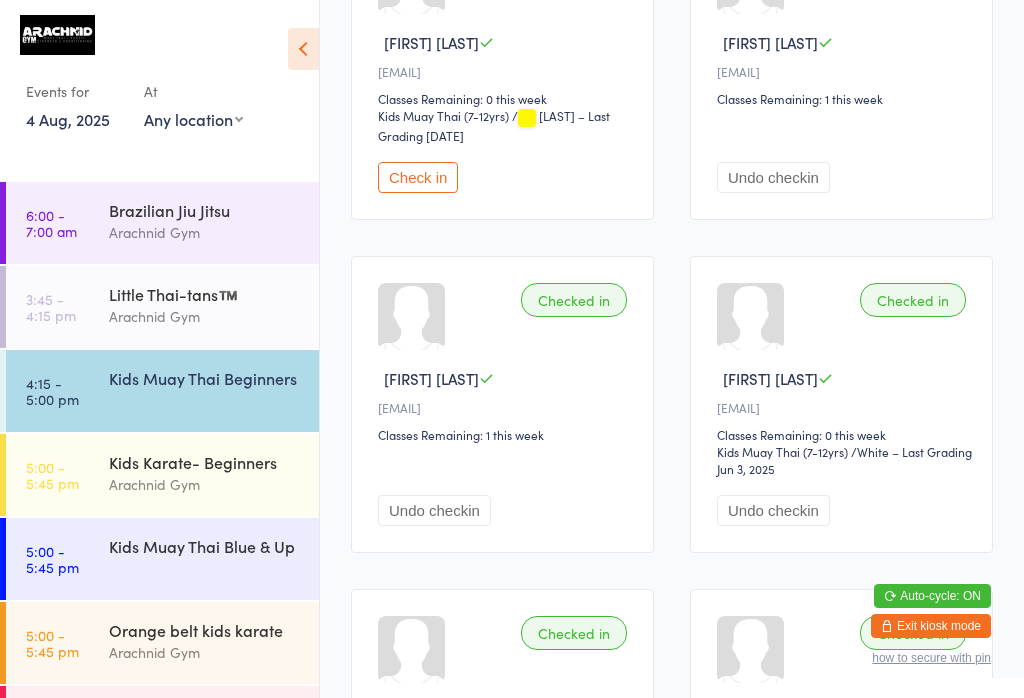 click on "Check in" at bounding box center [418, 177] 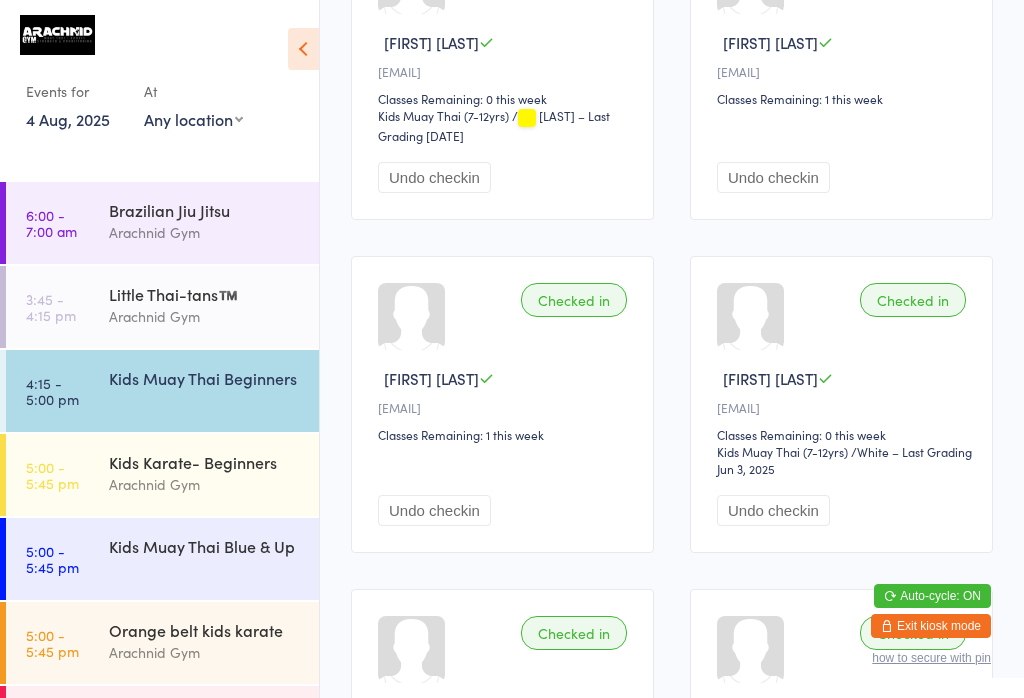click on "Kids Muay Thai Beginners" at bounding box center [214, 378] 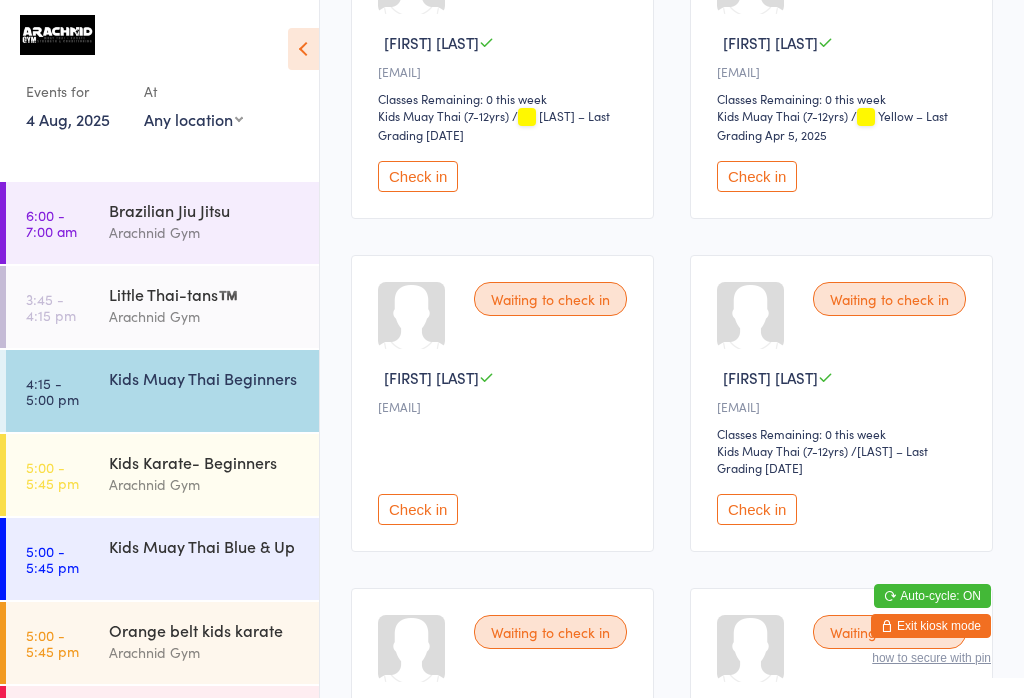 scroll, scrollTop: 412, scrollLeft: 0, axis: vertical 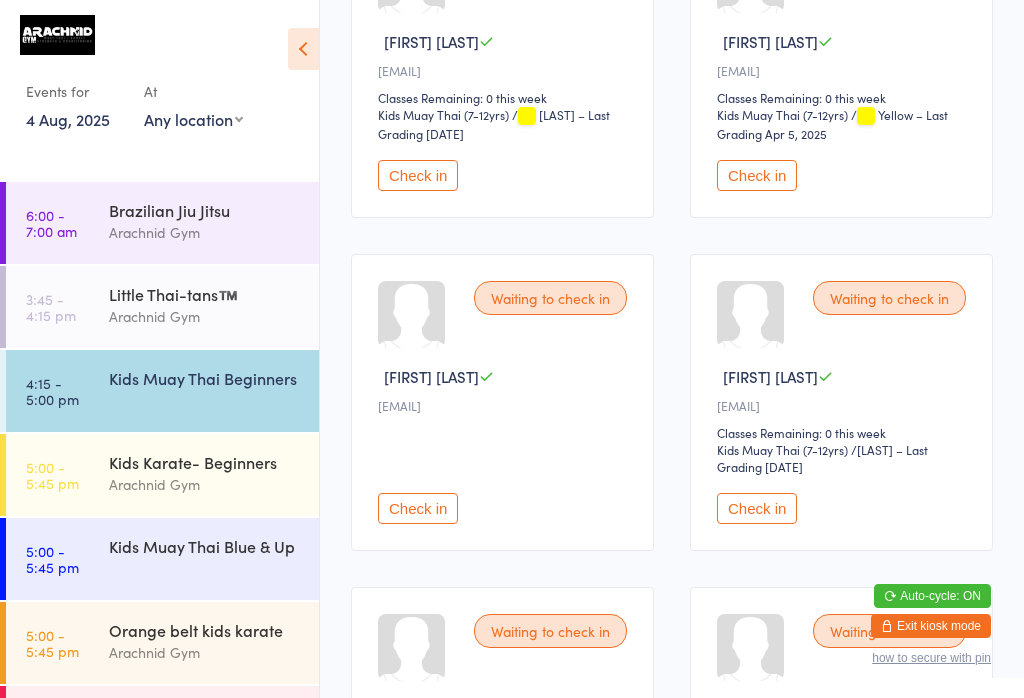 click on "Check in" at bounding box center [418, 508] 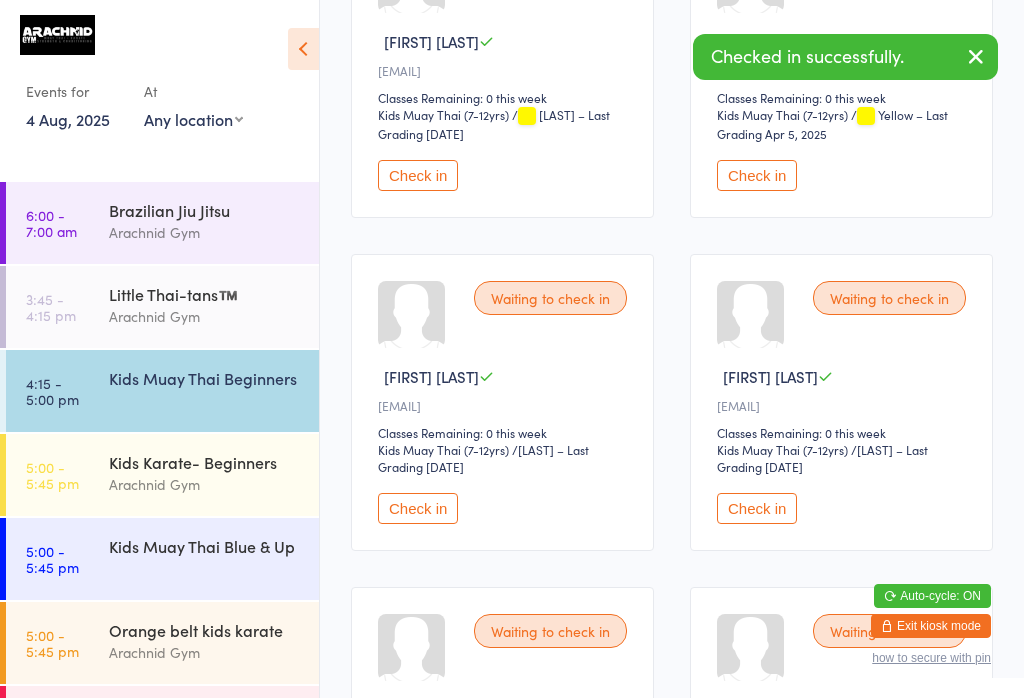 click on "Check in" at bounding box center (418, 508) 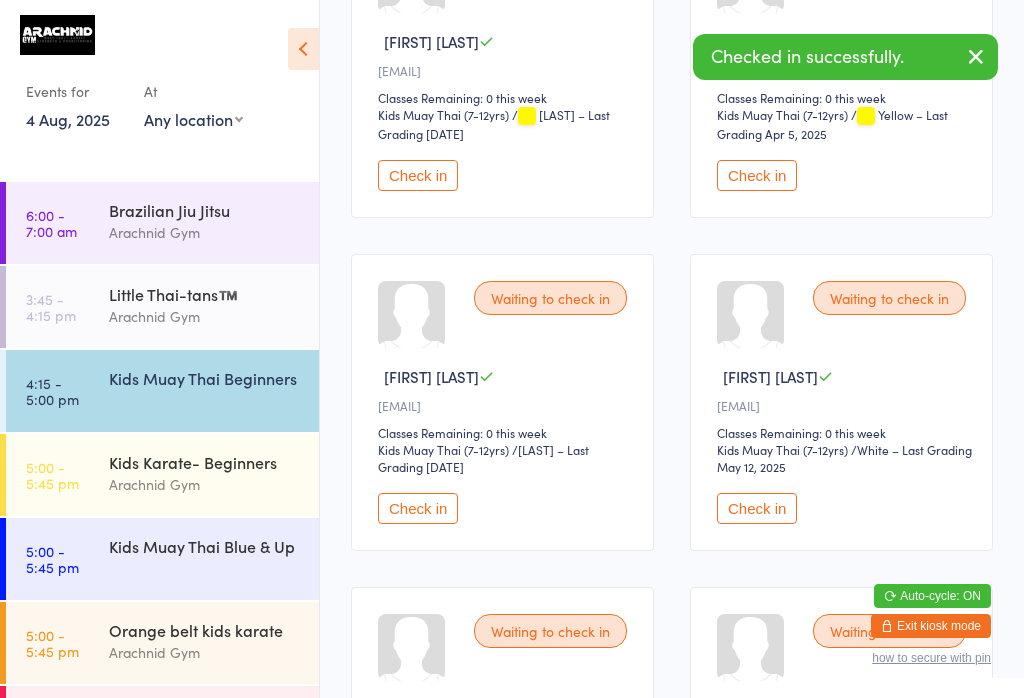 click on "Check in" at bounding box center [418, 508] 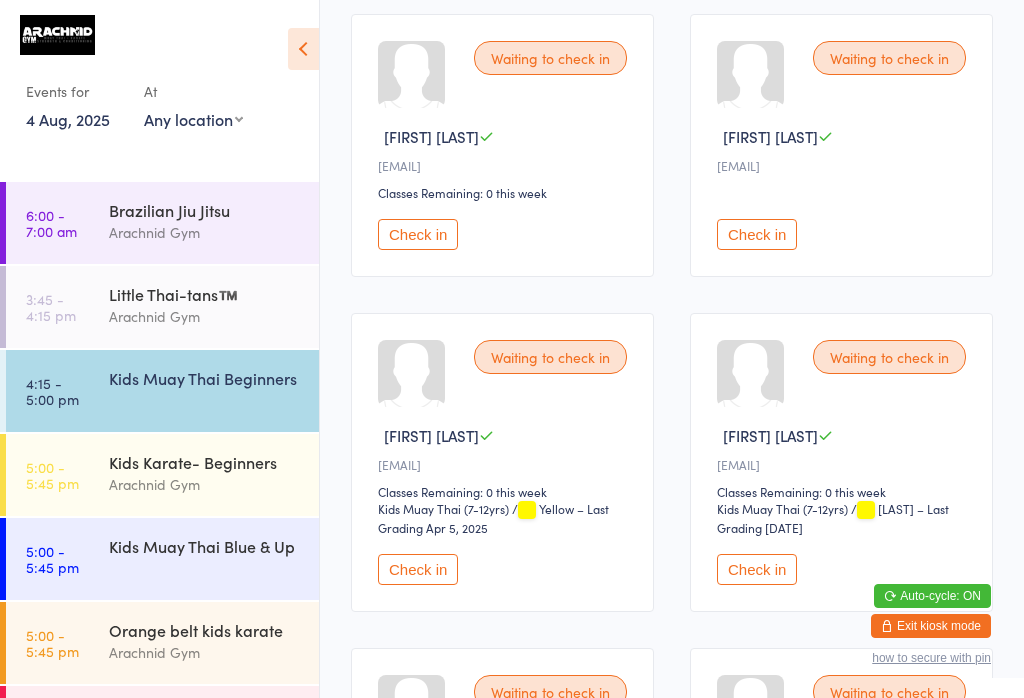 scroll, scrollTop: 1661, scrollLeft: 0, axis: vertical 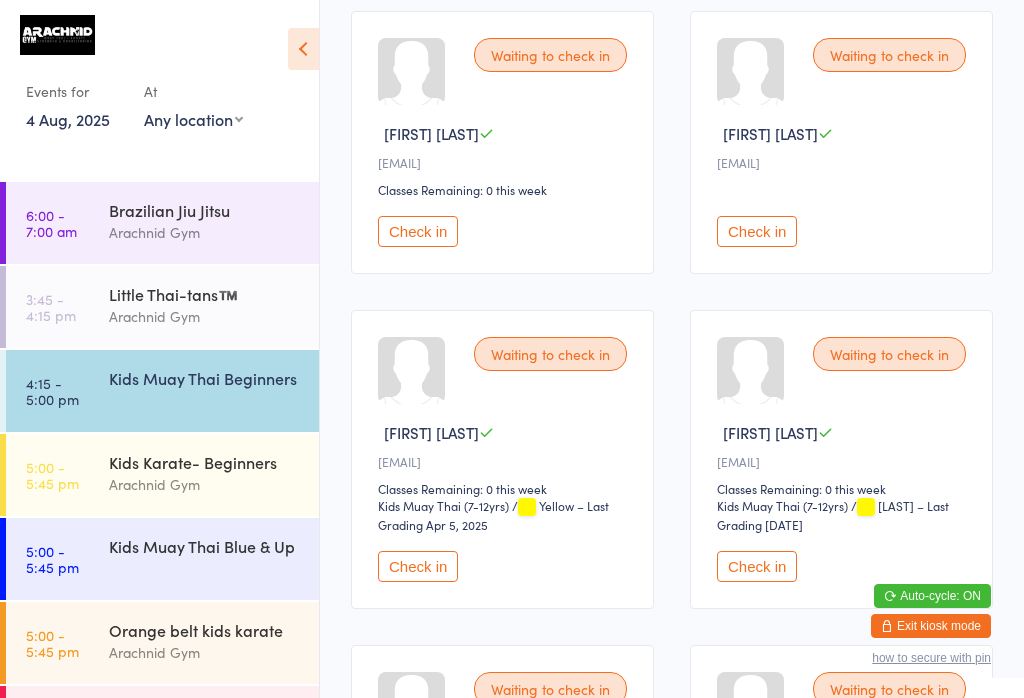 click on "Check in" at bounding box center [418, 231] 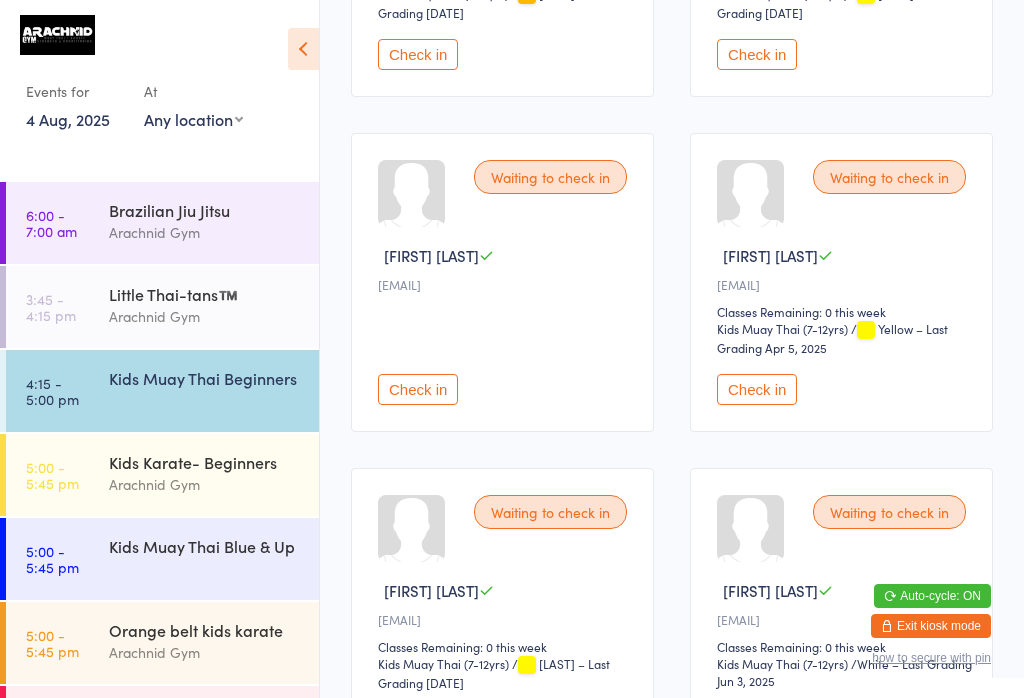 scroll, scrollTop: 1538, scrollLeft: 0, axis: vertical 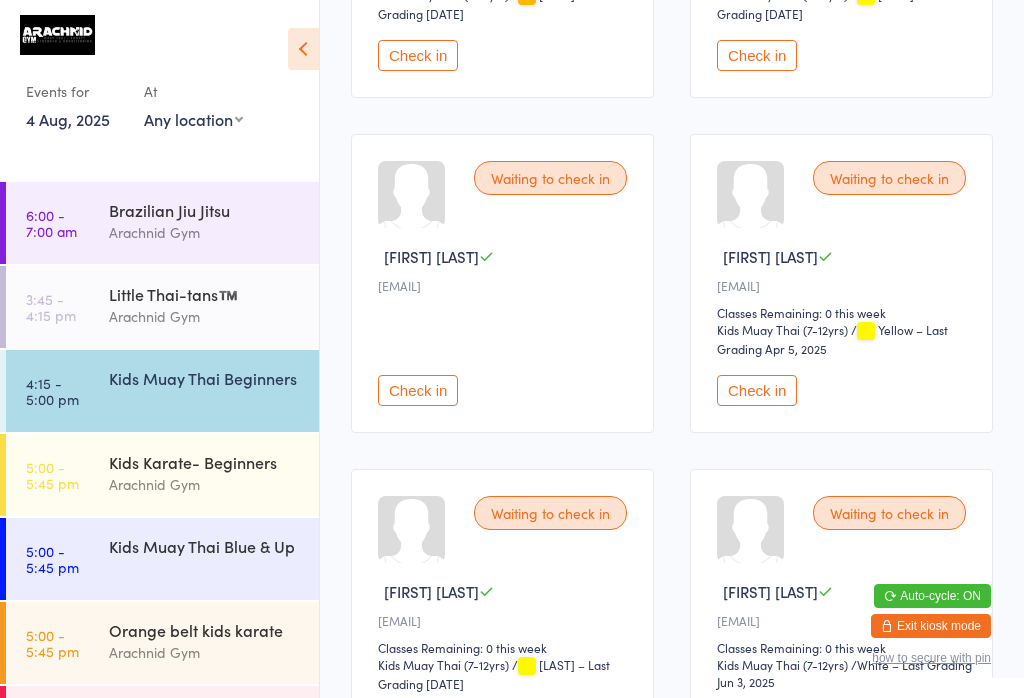click on "Check in" at bounding box center [418, 390] 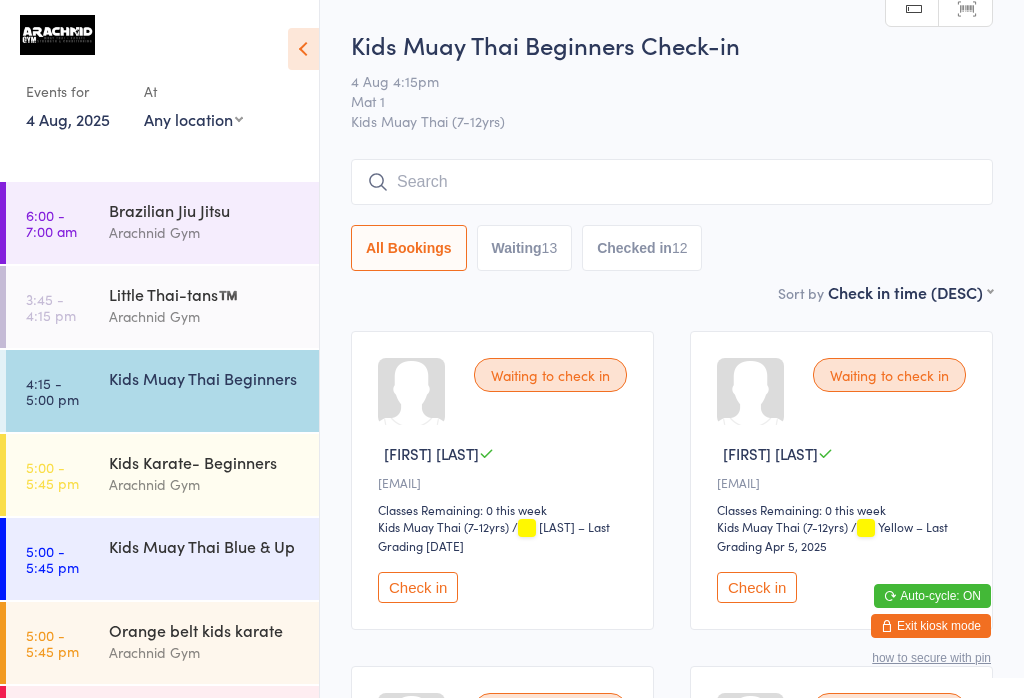 scroll, scrollTop: 0, scrollLeft: 0, axis: both 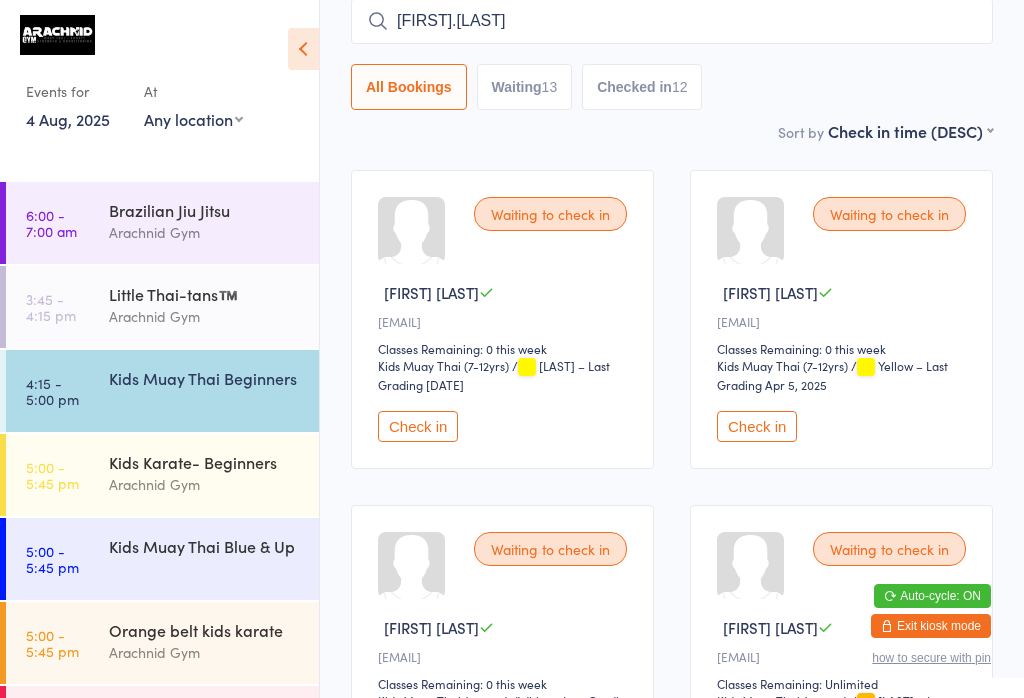 type on "[FIRST].[LAST]" 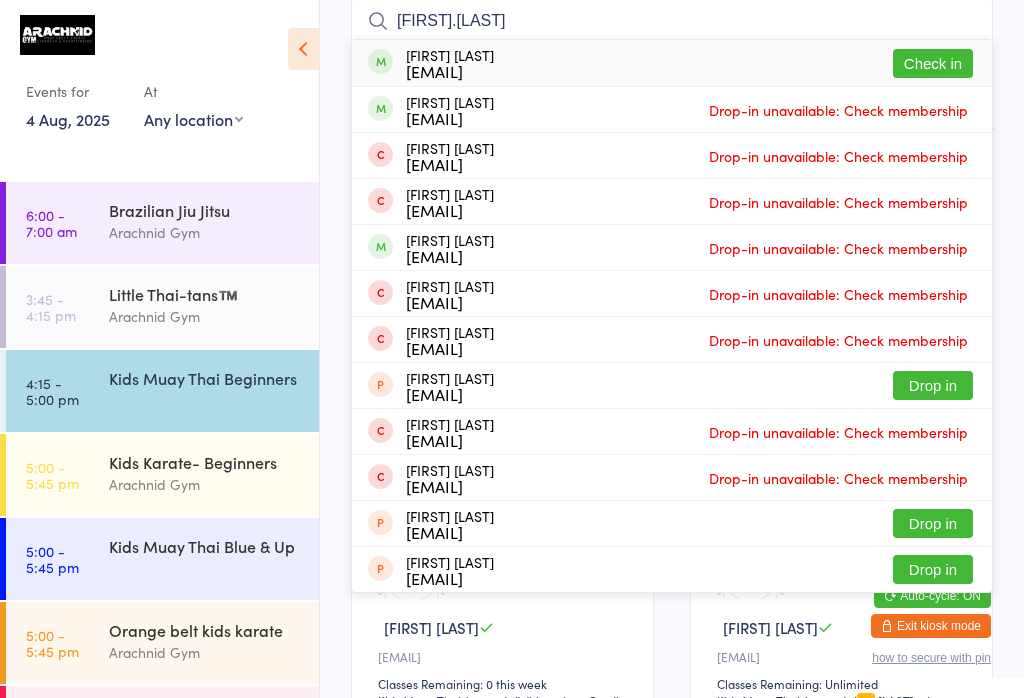 click on "Check in" at bounding box center [933, 63] 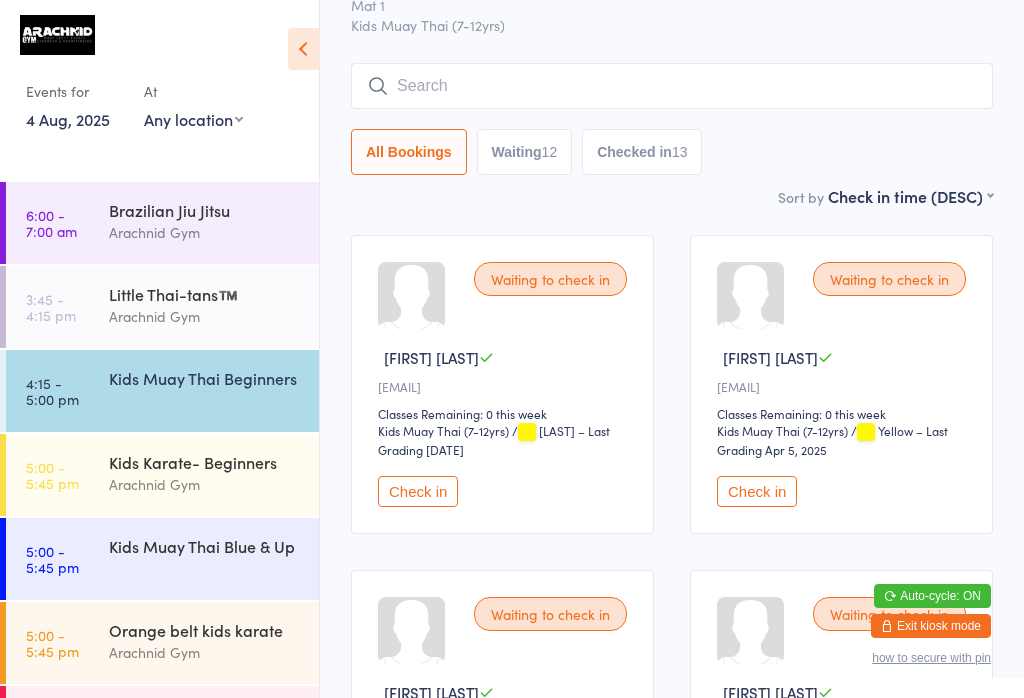 scroll, scrollTop: 94, scrollLeft: 0, axis: vertical 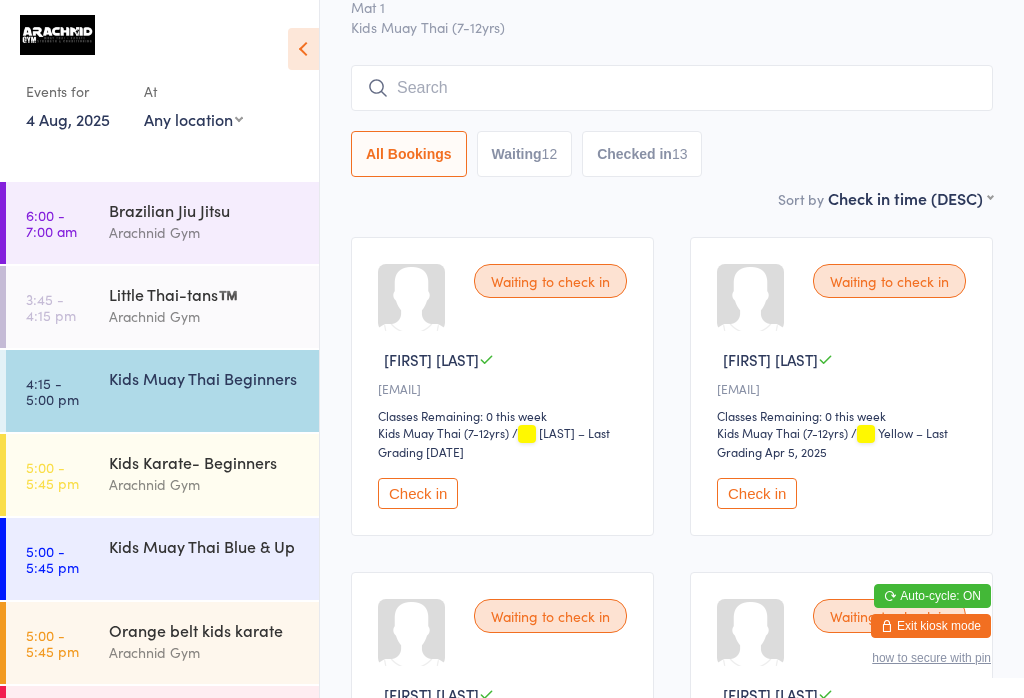 click at bounding box center [672, 88] 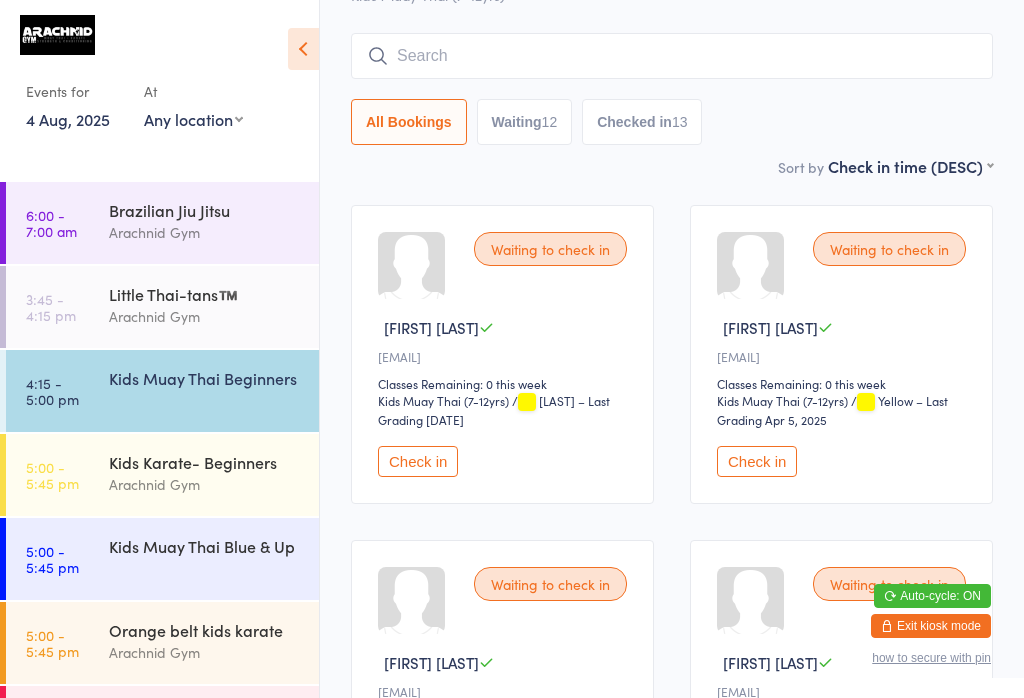 scroll, scrollTop: 161, scrollLeft: 0, axis: vertical 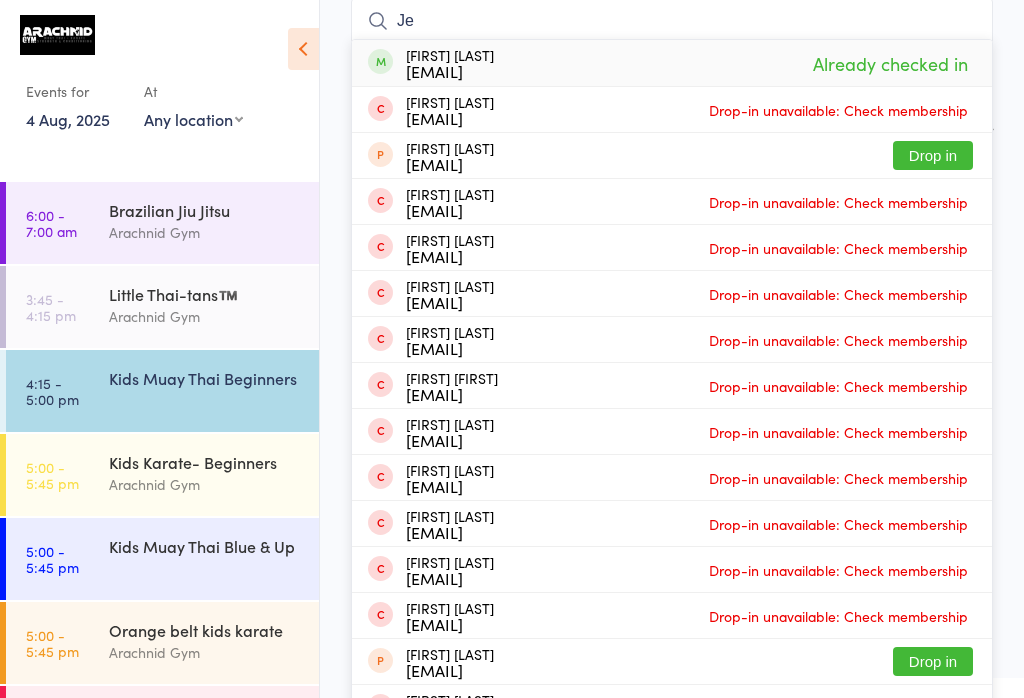 type on "J" 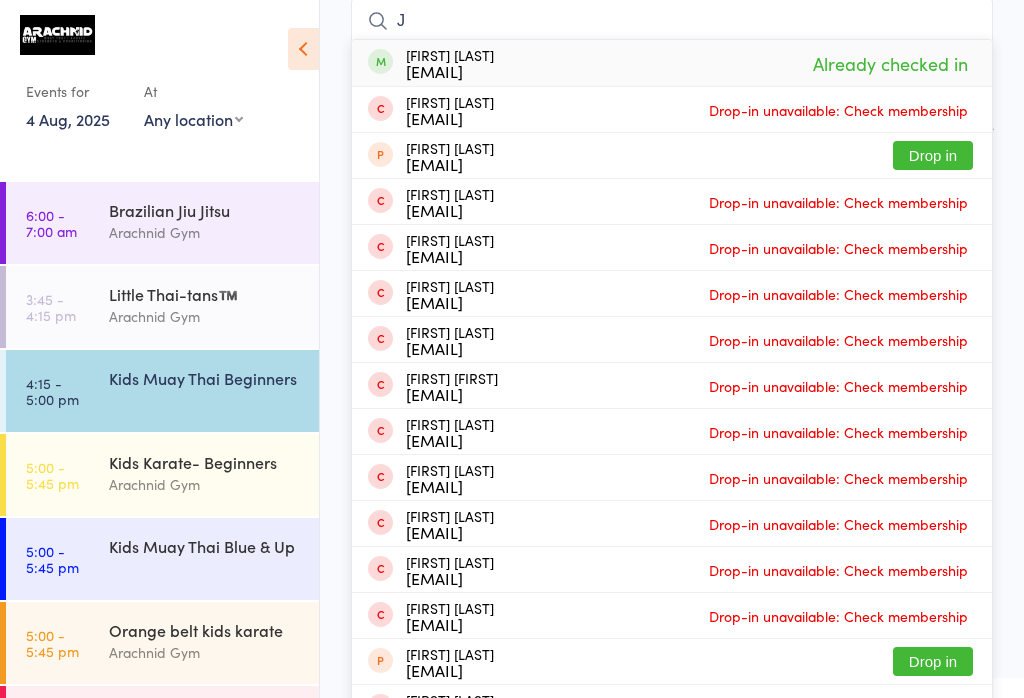 type 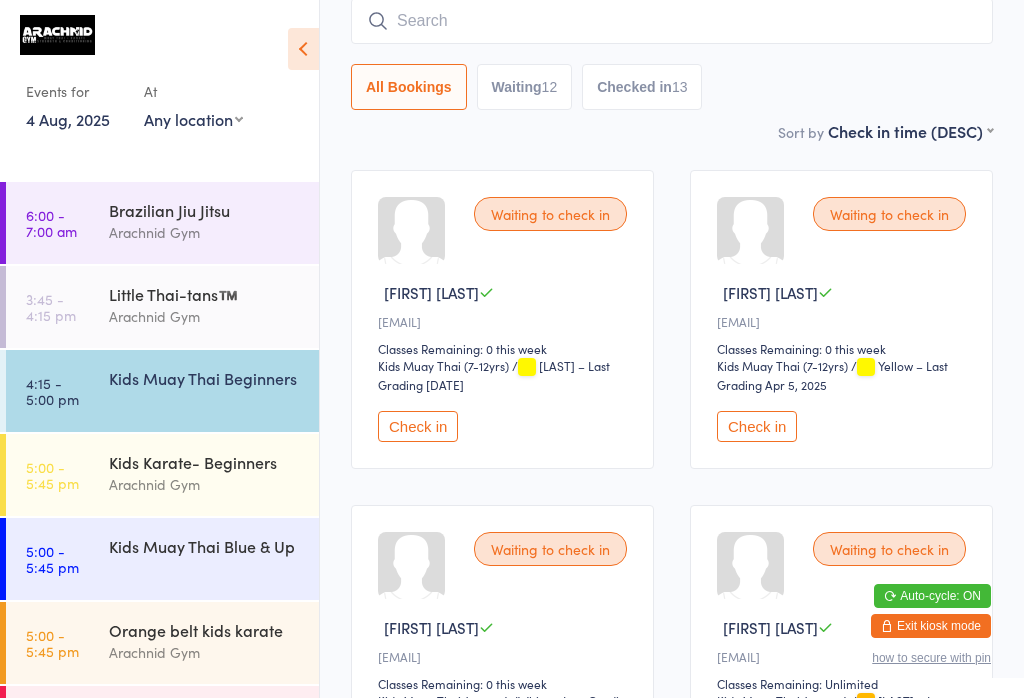 scroll, scrollTop: 120, scrollLeft: 0, axis: vertical 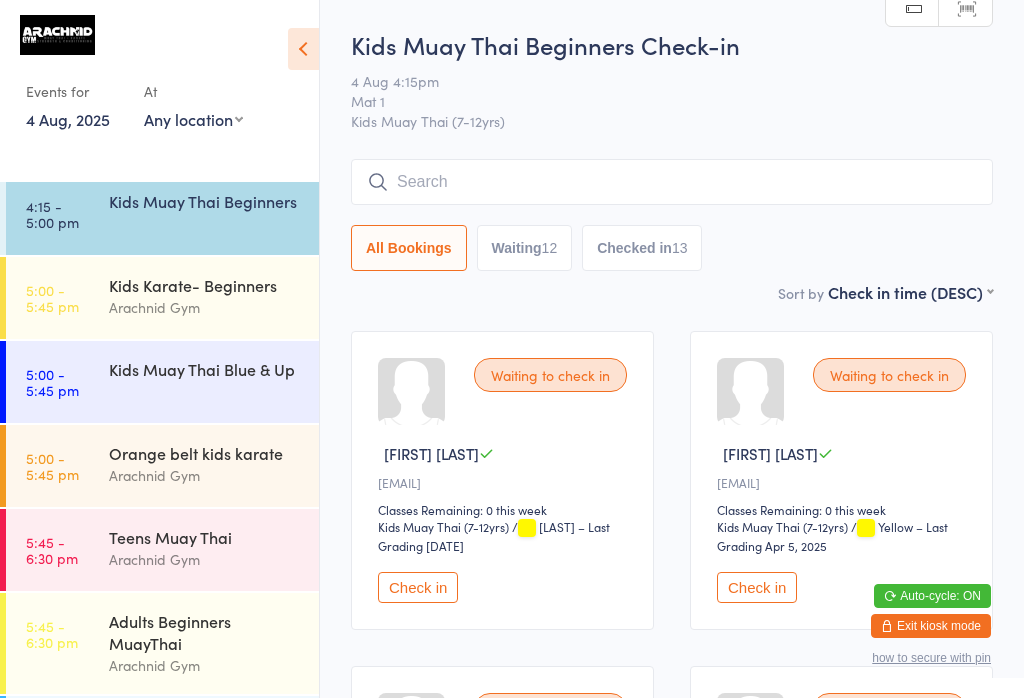 click on "Kids Muay Thai Beginners" at bounding box center [214, 201] 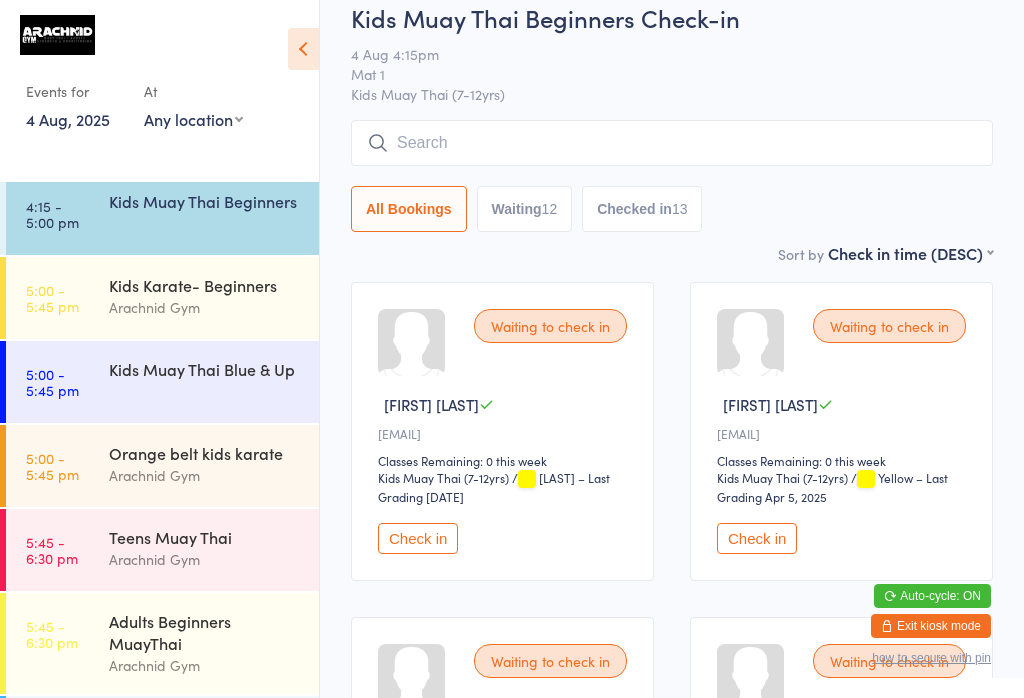 scroll, scrollTop: 2, scrollLeft: 0, axis: vertical 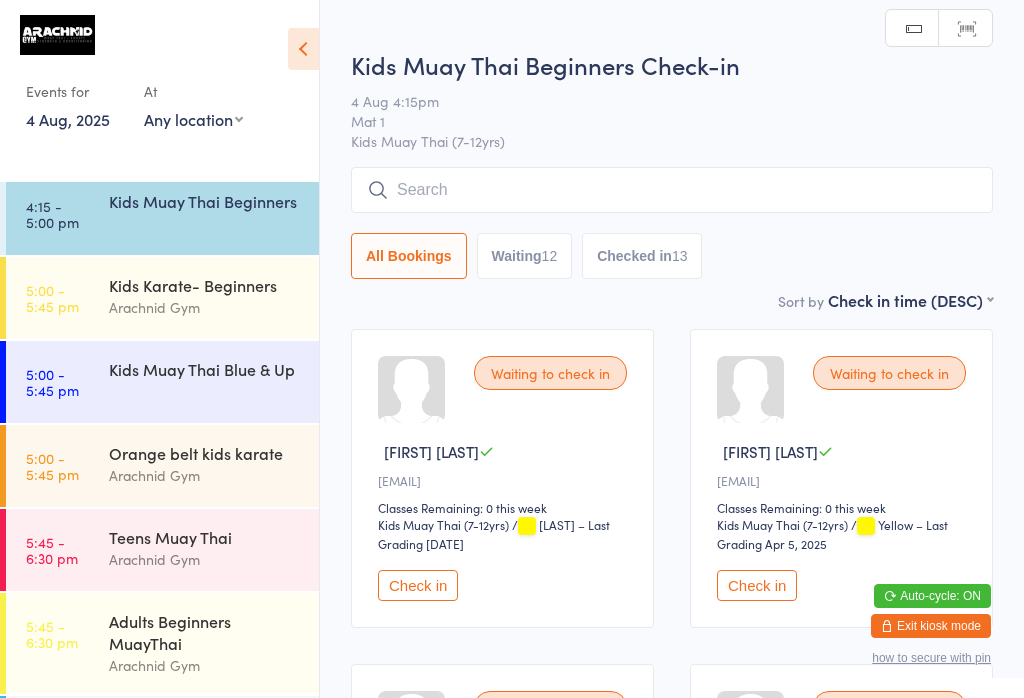 click on "Check in" at bounding box center [757, 585] 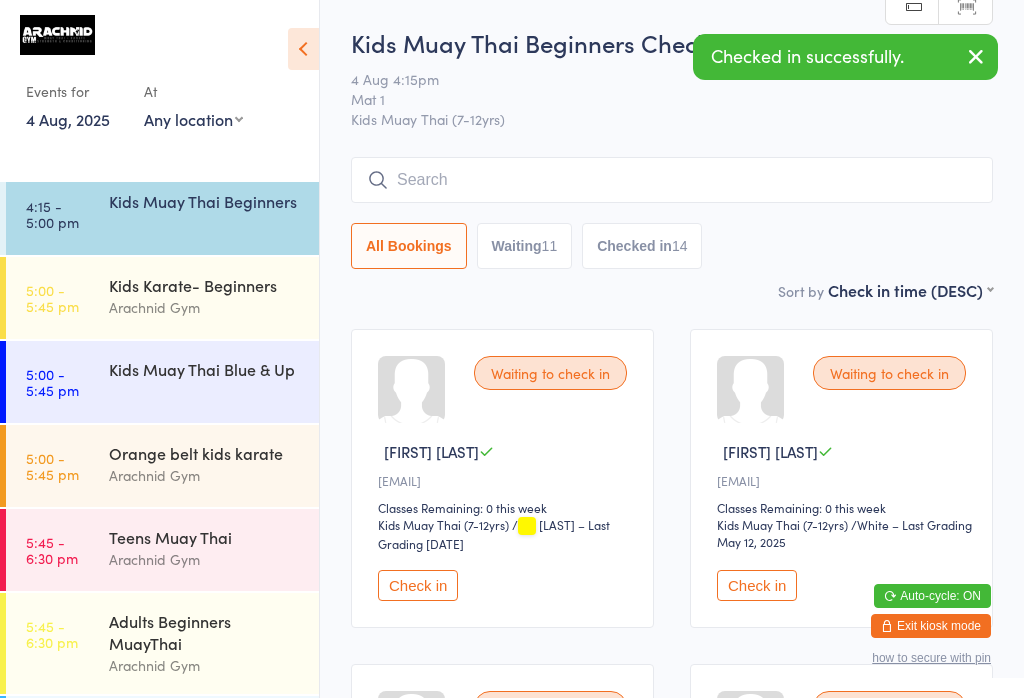 click at bounding box center [672, 180] 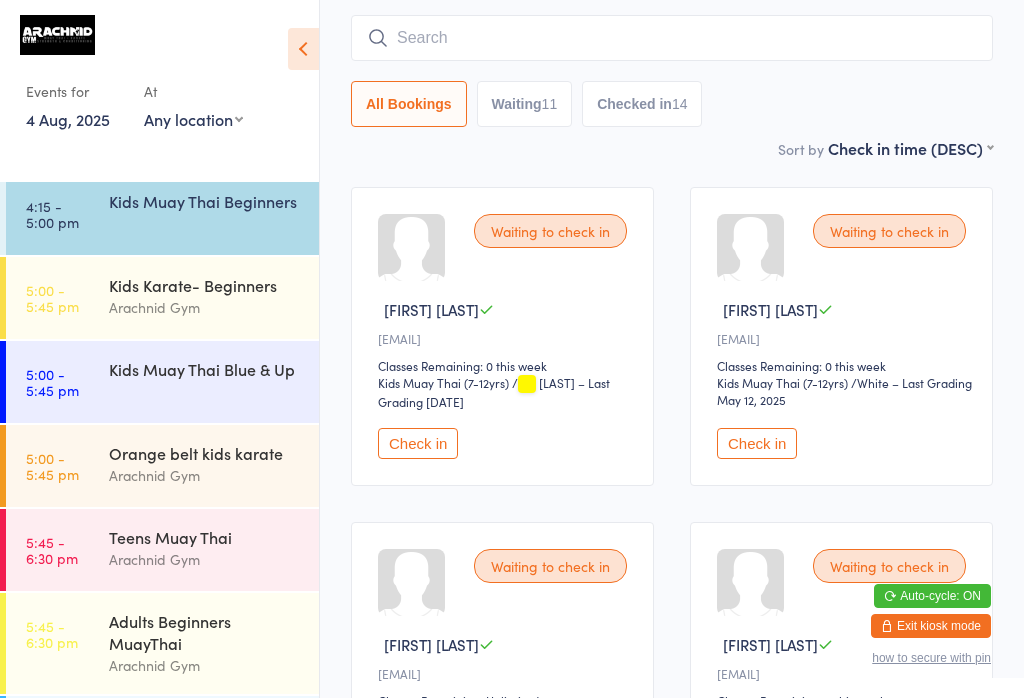 scroll, scrollTop: 161, scrollLeft: 0, axis: vertical 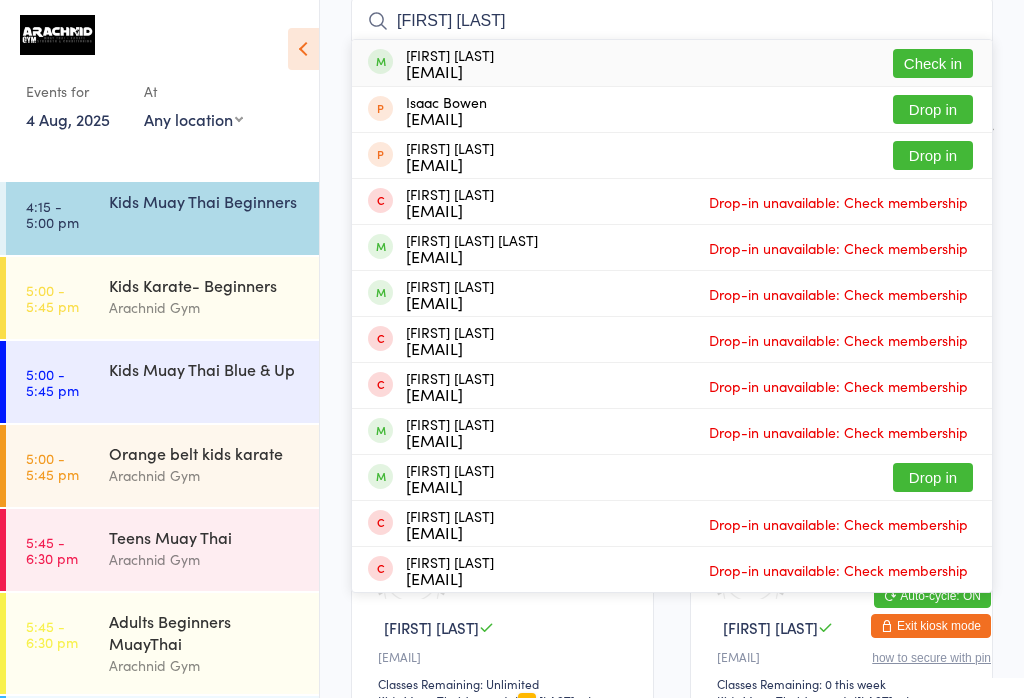 type on "[FIRST] [LAST]" 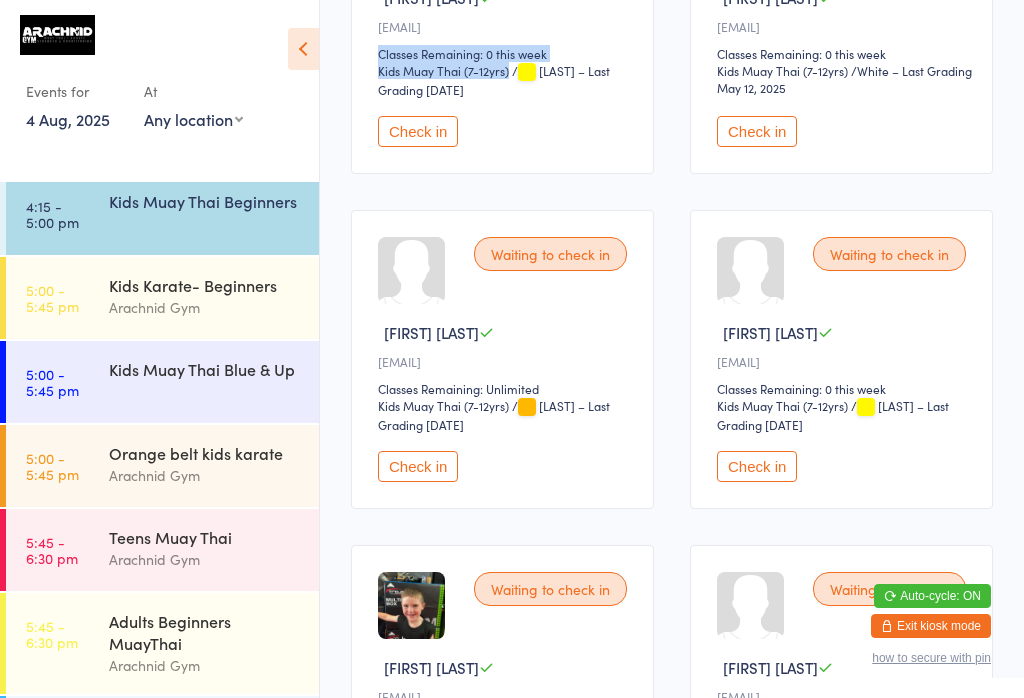 scroll, scrollTop: 458, scrollLeft: 0, axis: vertical 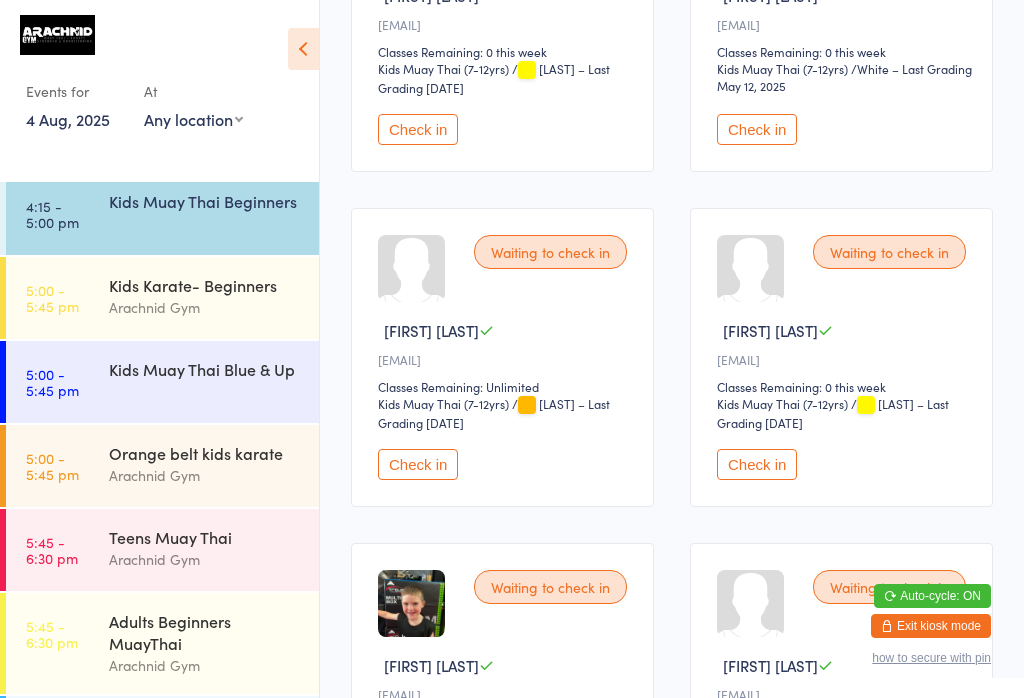 click on "Check in" at bounding box center [418, 464] 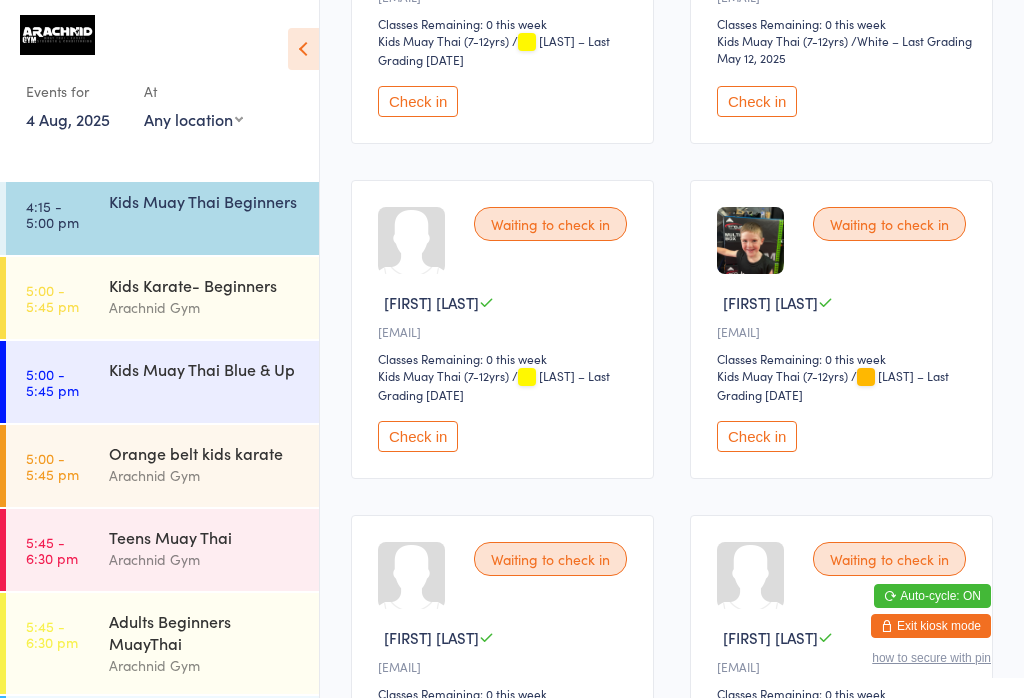 scroll, scrollTop: 515, scrollLeft: 0, axis: vertical 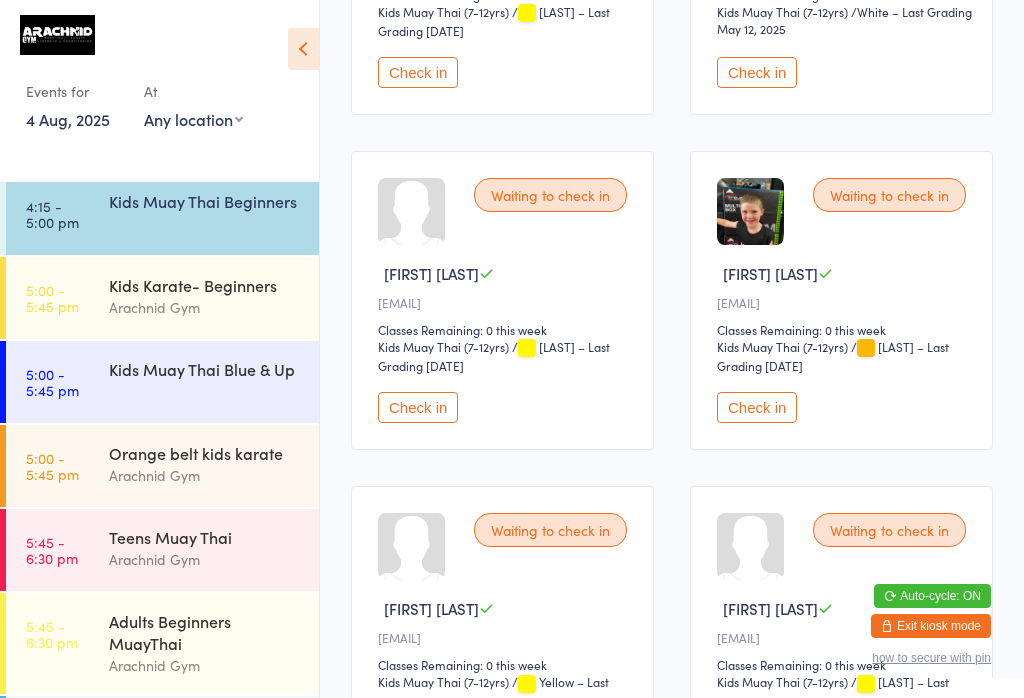 click on "Check in" at bounding box center [757, 407] 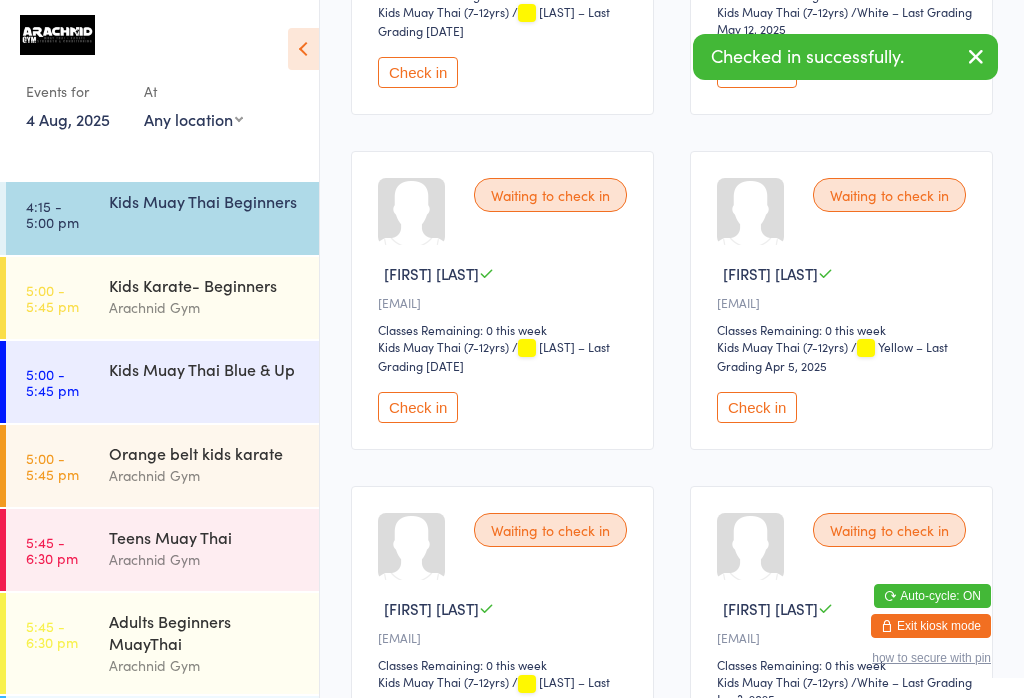 click on "5:00 - 5:45 pm Kids Muay Thai Blue & Up" at bounding box center [162, 382] 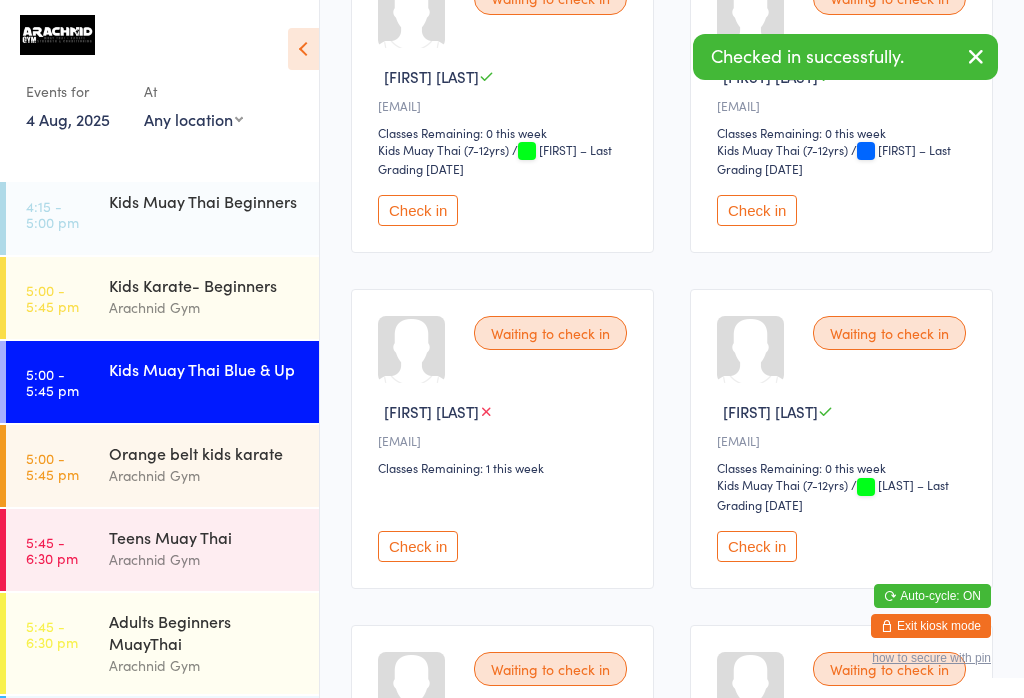 scroll, scrollTop: 714, scrollLeft: 0, axis: vertical 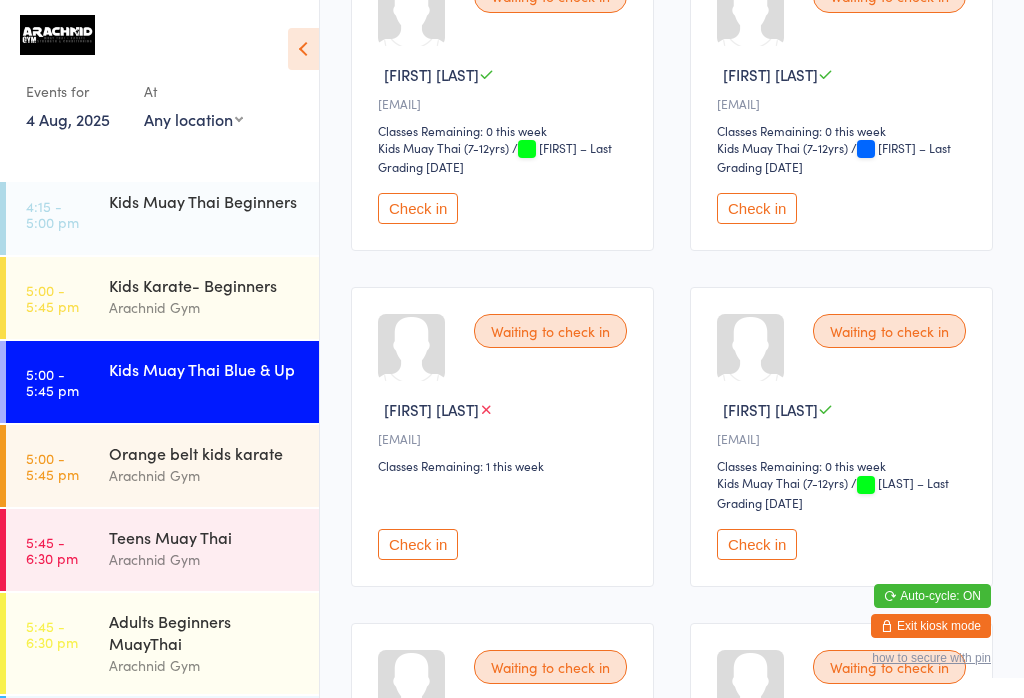 click on "Check in" at bounding box center (757, 544) 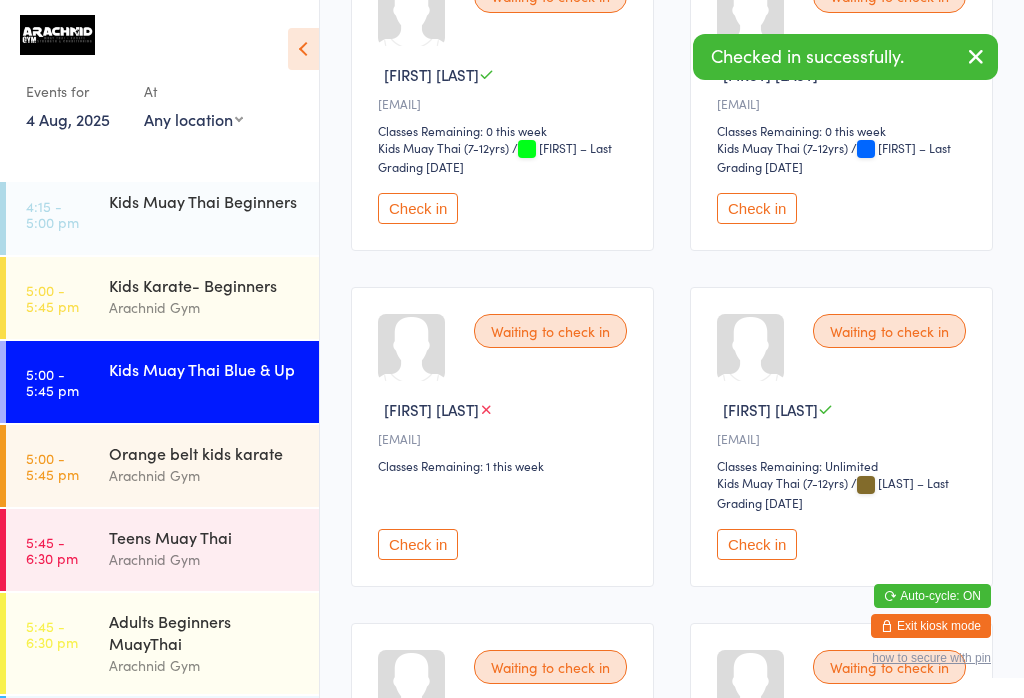 click on "4:15 - 5:00 pm" at bounding box center (52, 214) 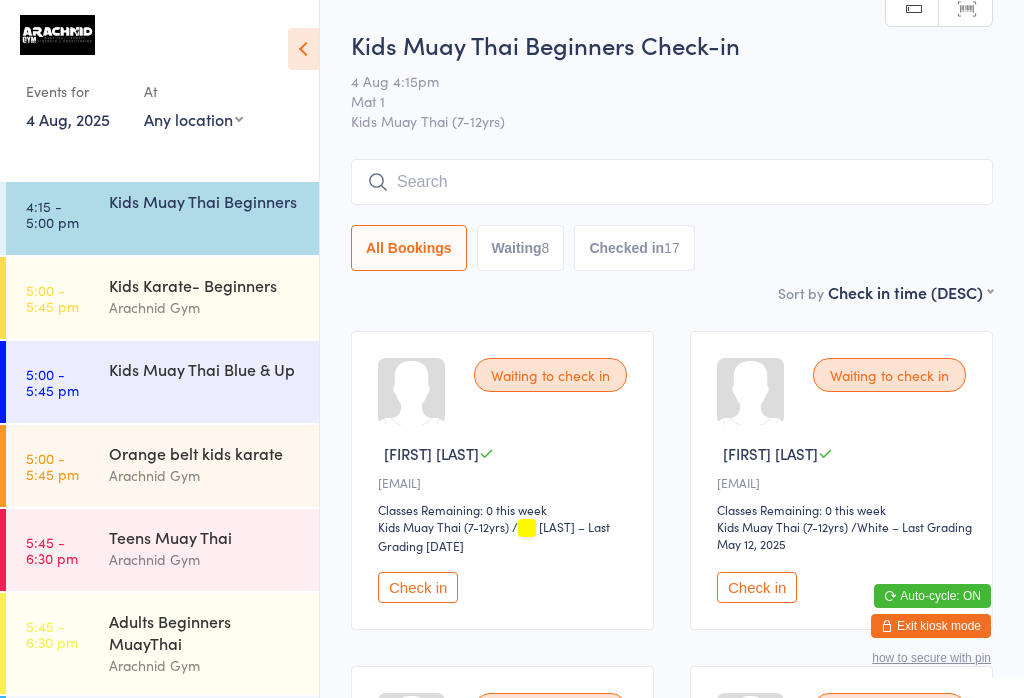 scroll, scrollTop: 0, scrollLeft: 0, axis: both 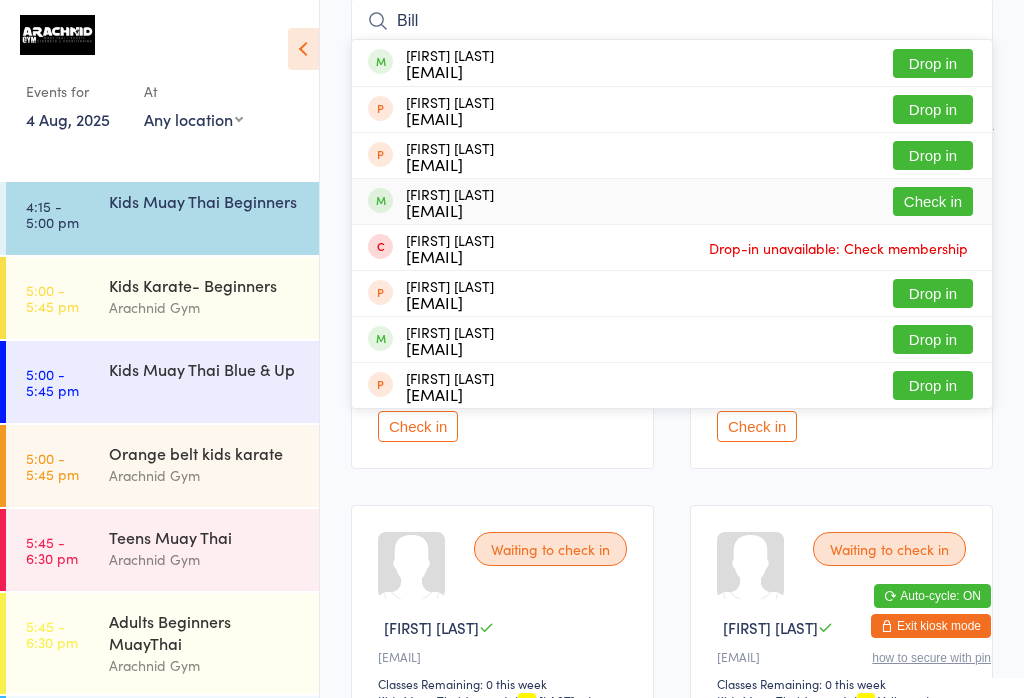 type on "Bill" 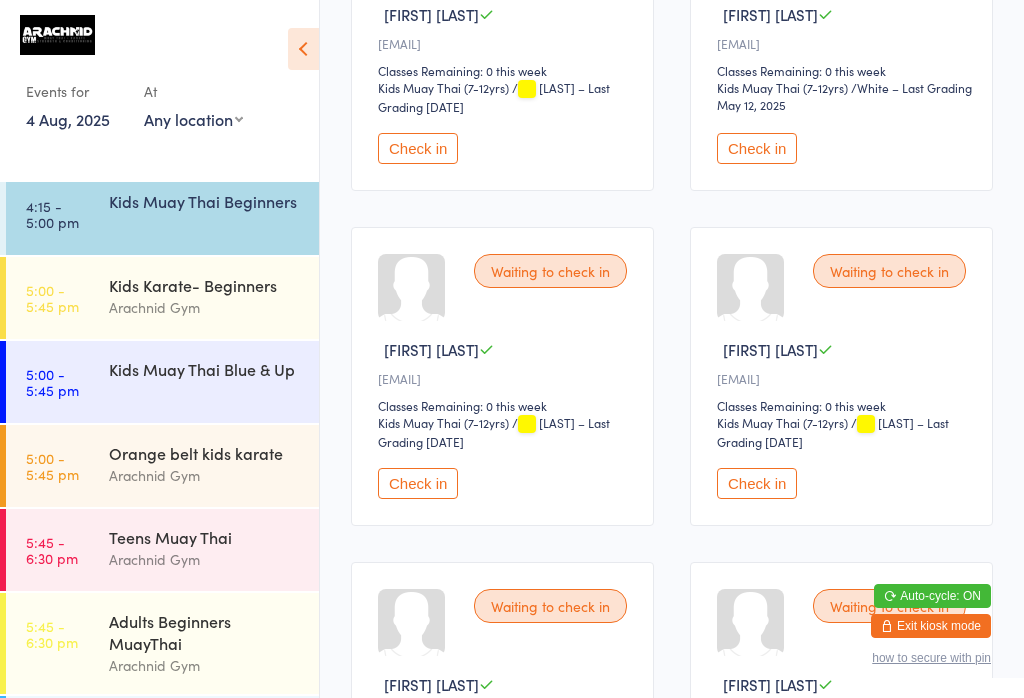 scroll, scrollTop: 437, scrollLeft: 0, axis: vertical 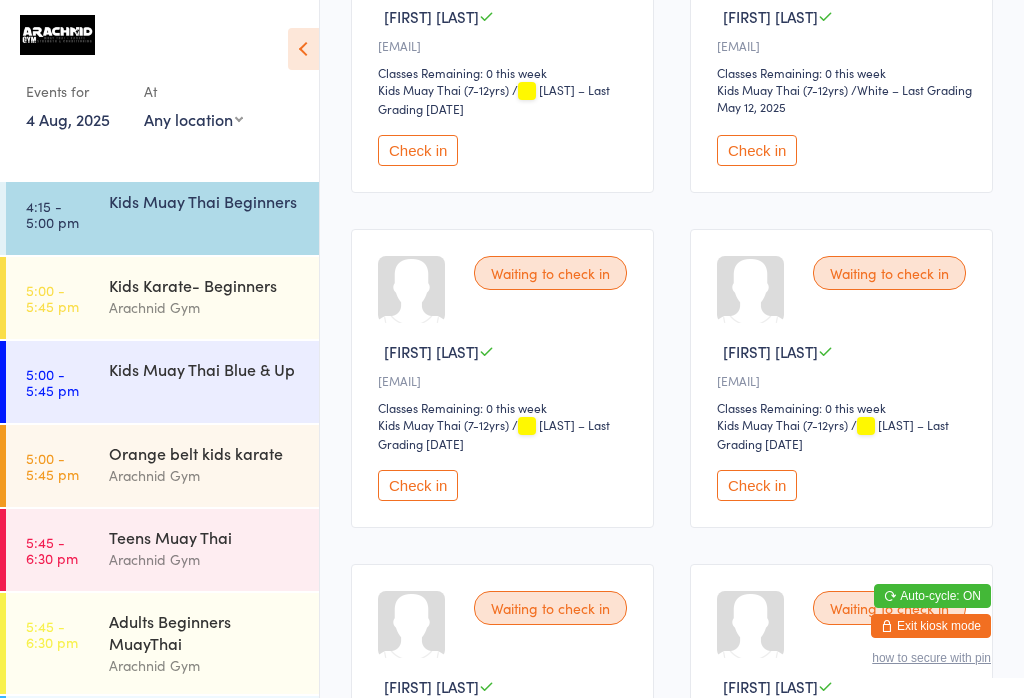 click on "Check in" at bounding box center [418, 485] 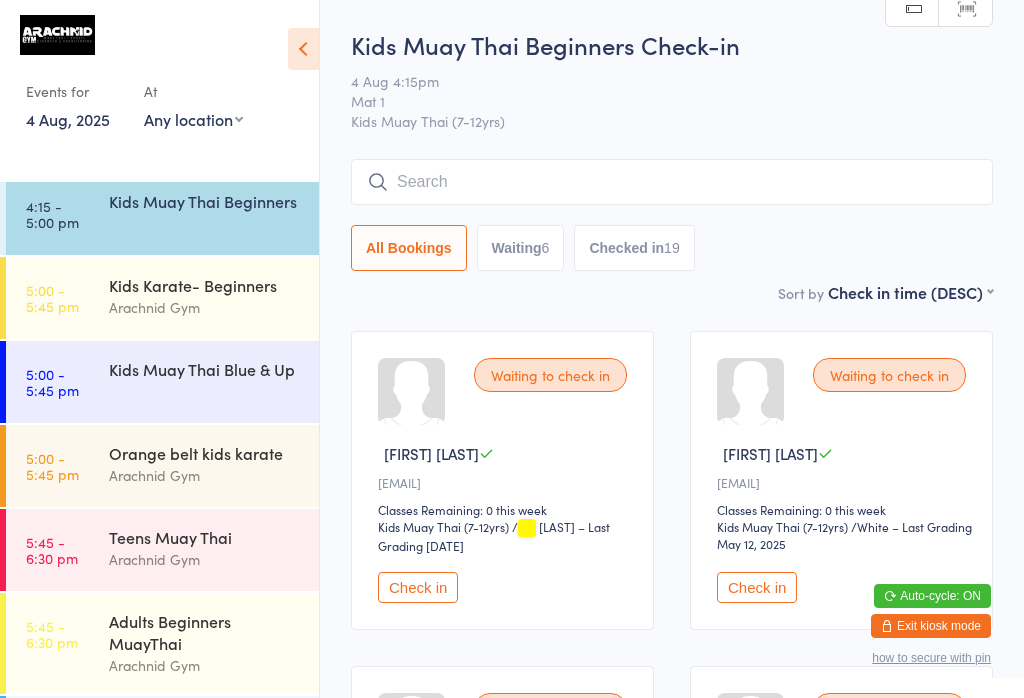 scroll, scrollTop: 0, scrollLeft: 0, axis: both 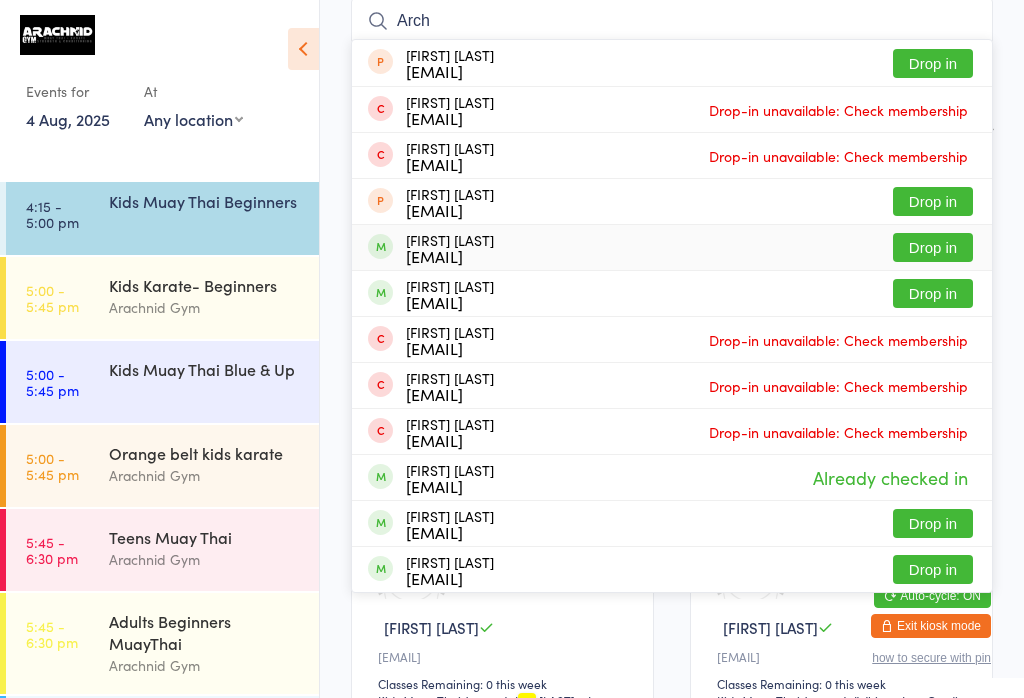 type on "Arch" 